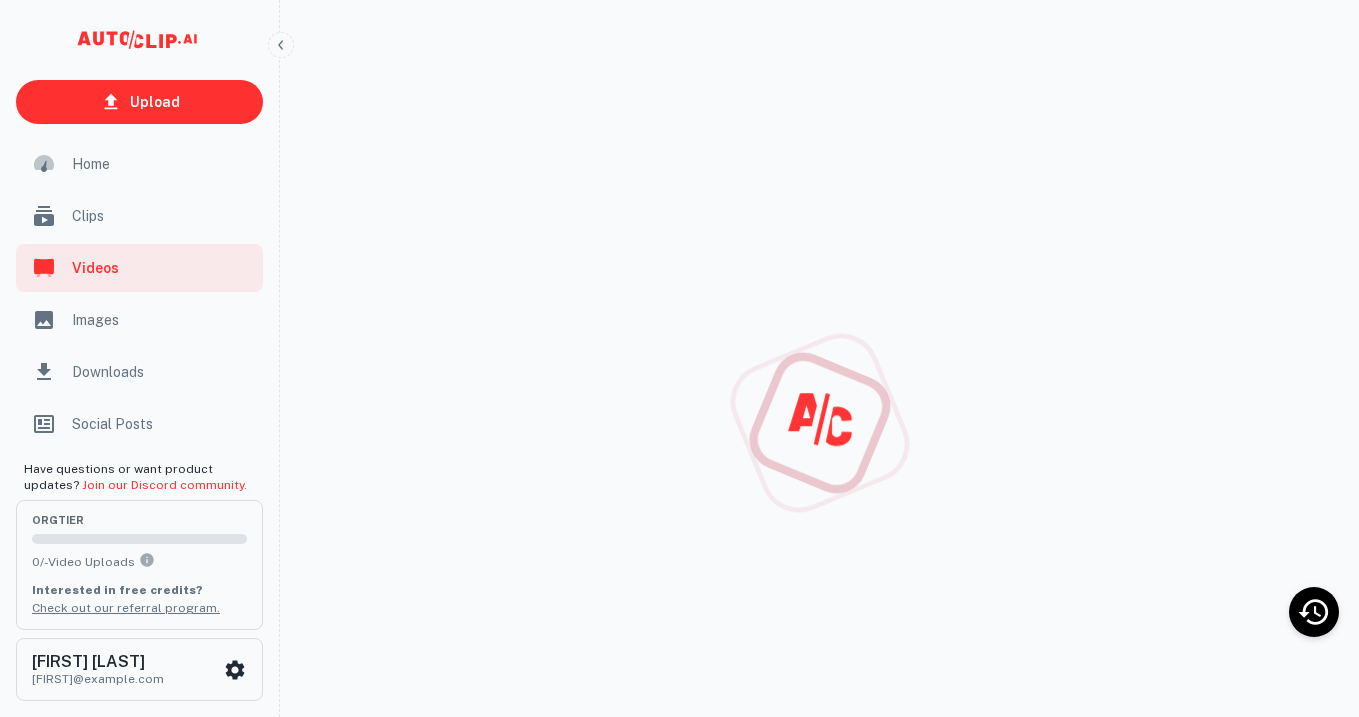 scroll, scrollTop: 0, scrollLeft: 0, axis: both 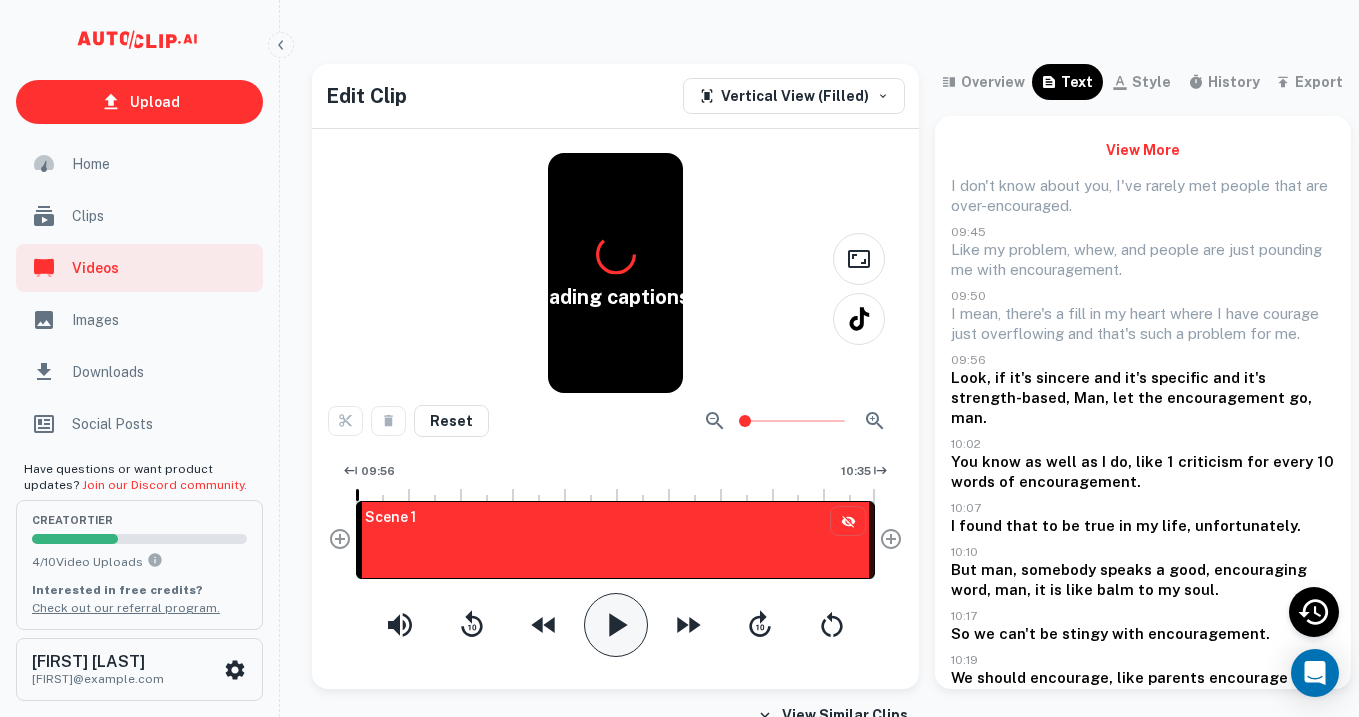 click 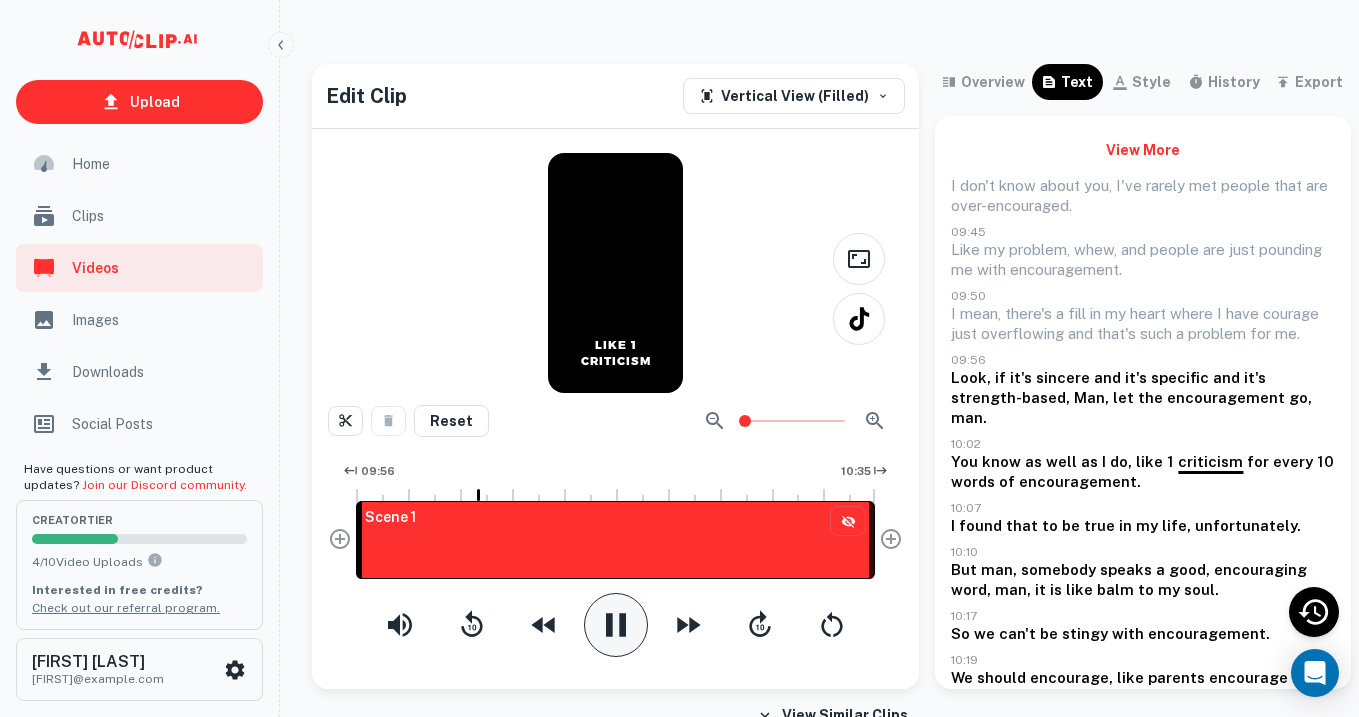 click on "Upload     Home         Clips         Videos         Images         Downloads         Social Posts     Have questions or want product updates?     Join our Discord community. creator  Tier 4  /  10  Video Uploads Interested in free credits? Check out our referral program. [FIRST] [LAST] [FIRST]@example.com Edit Clip Vertical View (Filled)   LIKE   1   CRITICISM   Reset 09:56 10:35 Scene 1 overview text style history export View More   I   don't   know   about   you,   I've   rarely   met   people   that   are   over-encouraged.   09:45 Like   my   problem,   whew,   and   people   are   just   pounding   me   with   encouragement.   09:50 I   mean,   there's   a   fill   in   my   heart   where   I   have   courage   just   overflowing   and   that's   such   a   problem   for   me.   09:56 Look,   if   it's   sincere   and   it's   specific   and   it's   strength-based,   Man,   let   the   encouragement   go,   man.   10:02 You   know   as   well   as   I   do,   like   1   criticism   for   every   10" at bounding box center (679, 374) 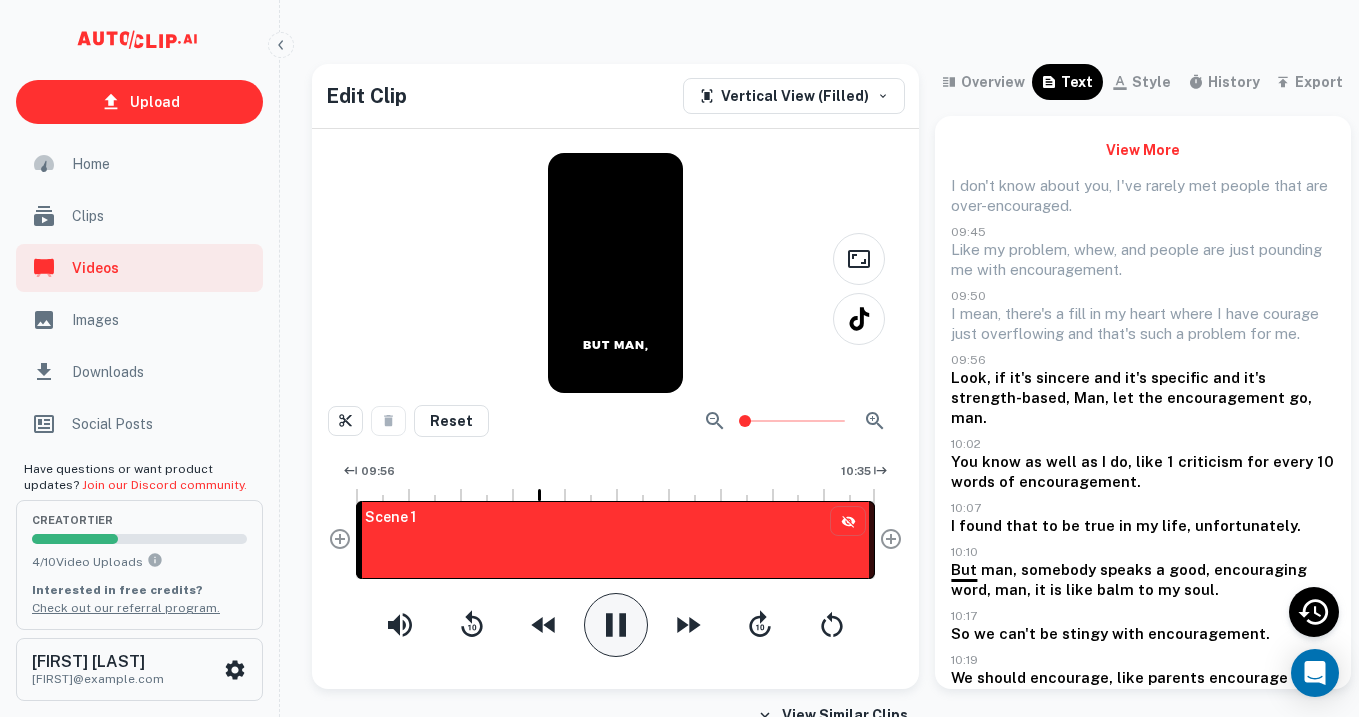 click 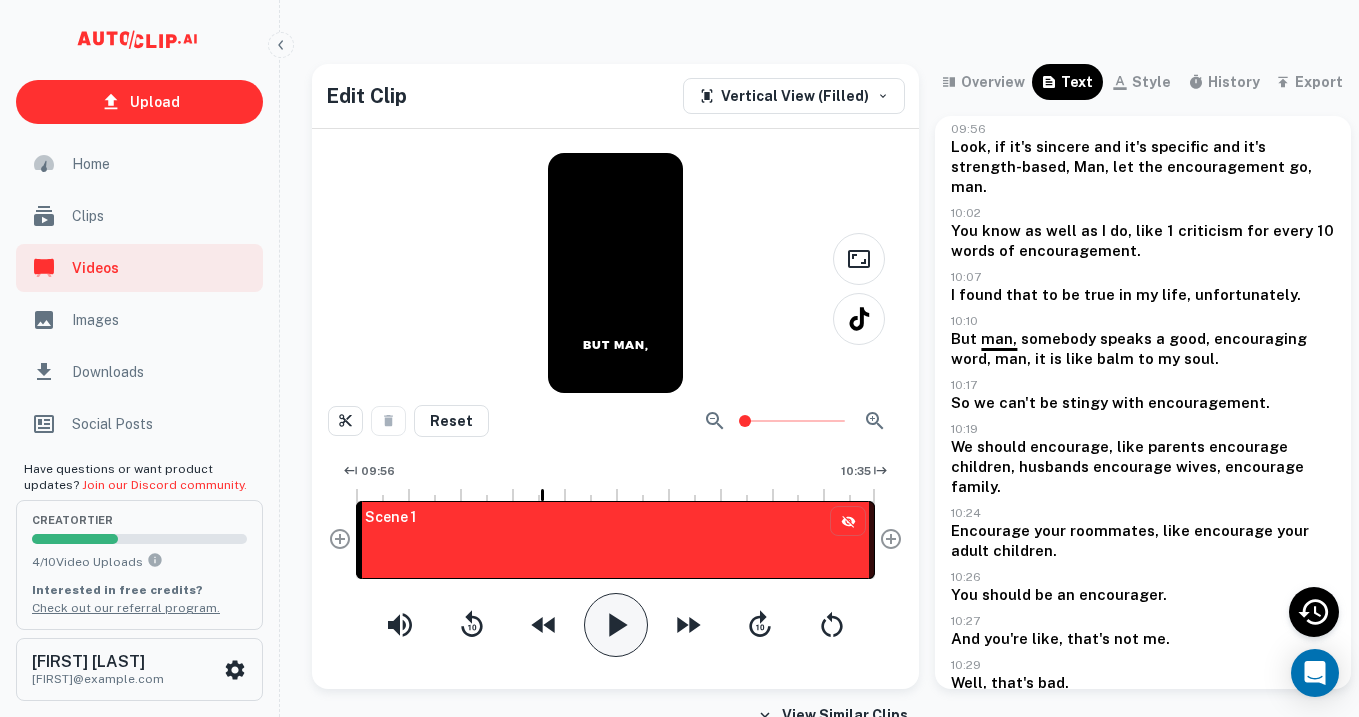 scroll, scrollTop: 248, scrollLeft: 0, axis: vertical 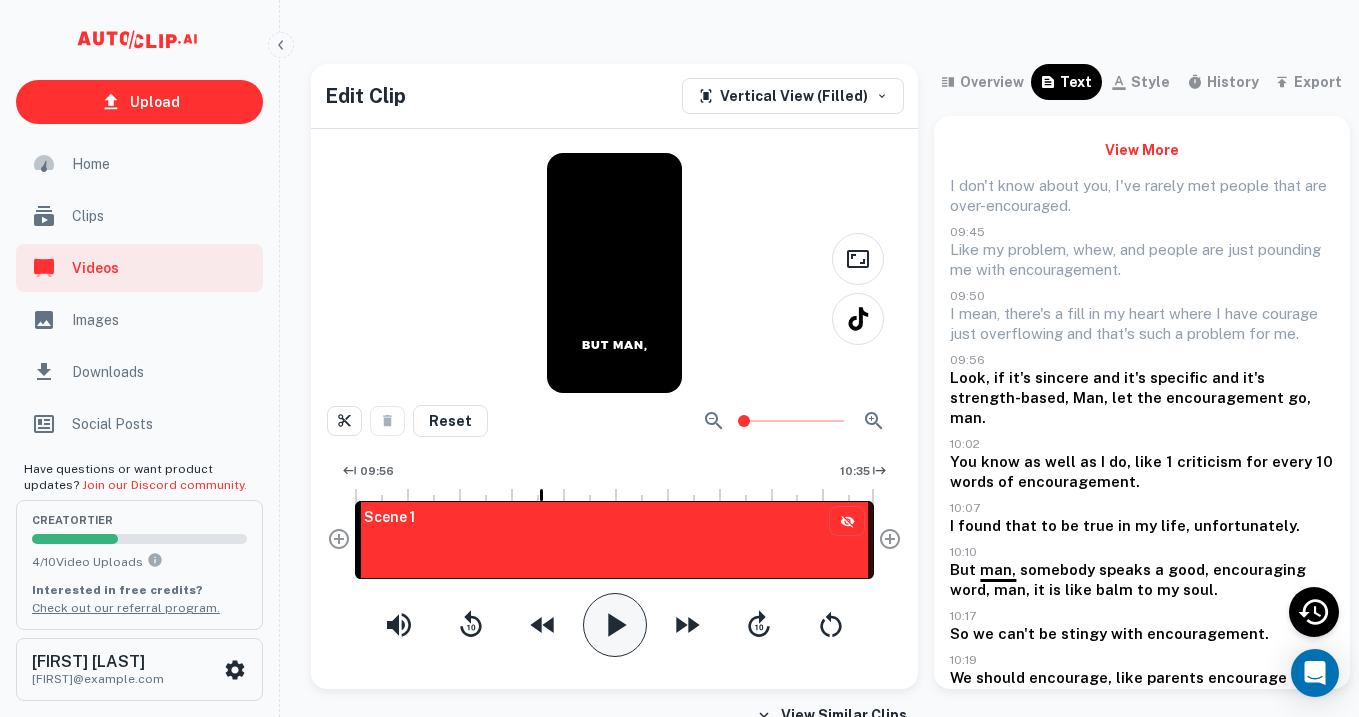 click 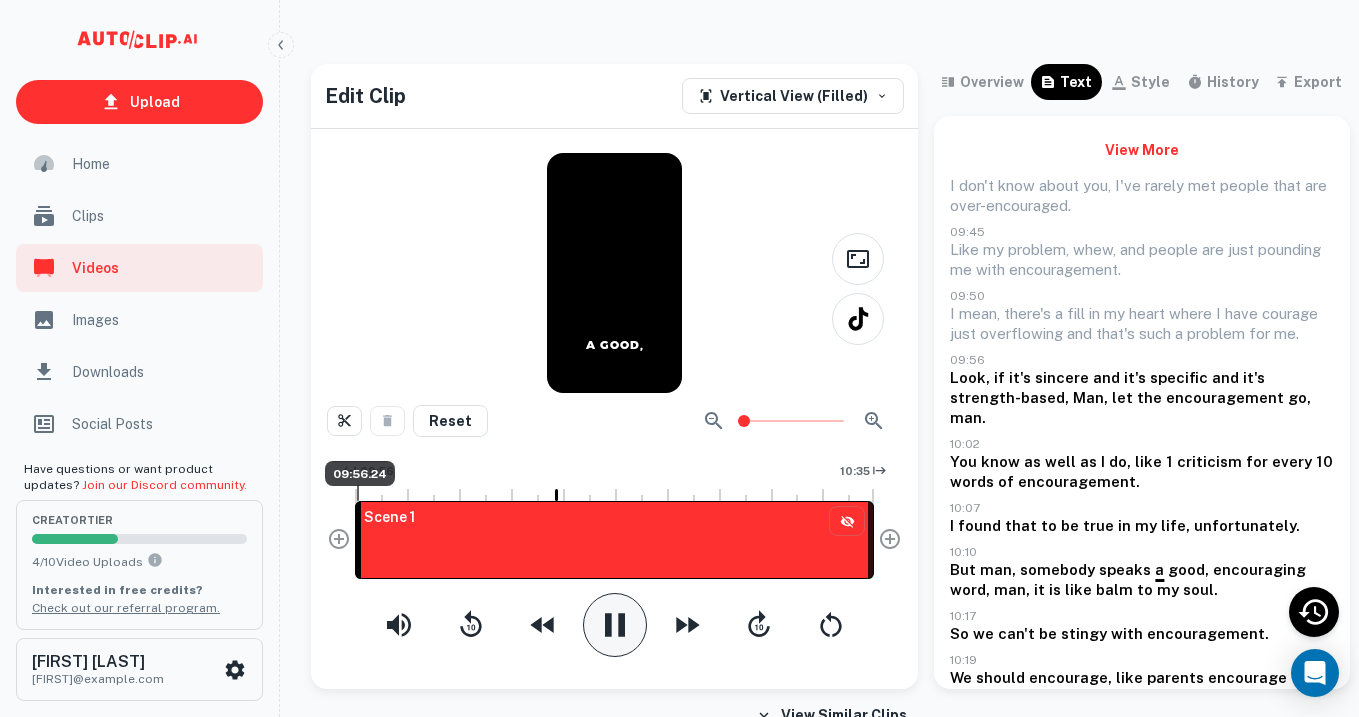 click at bounding box center [358, 493] 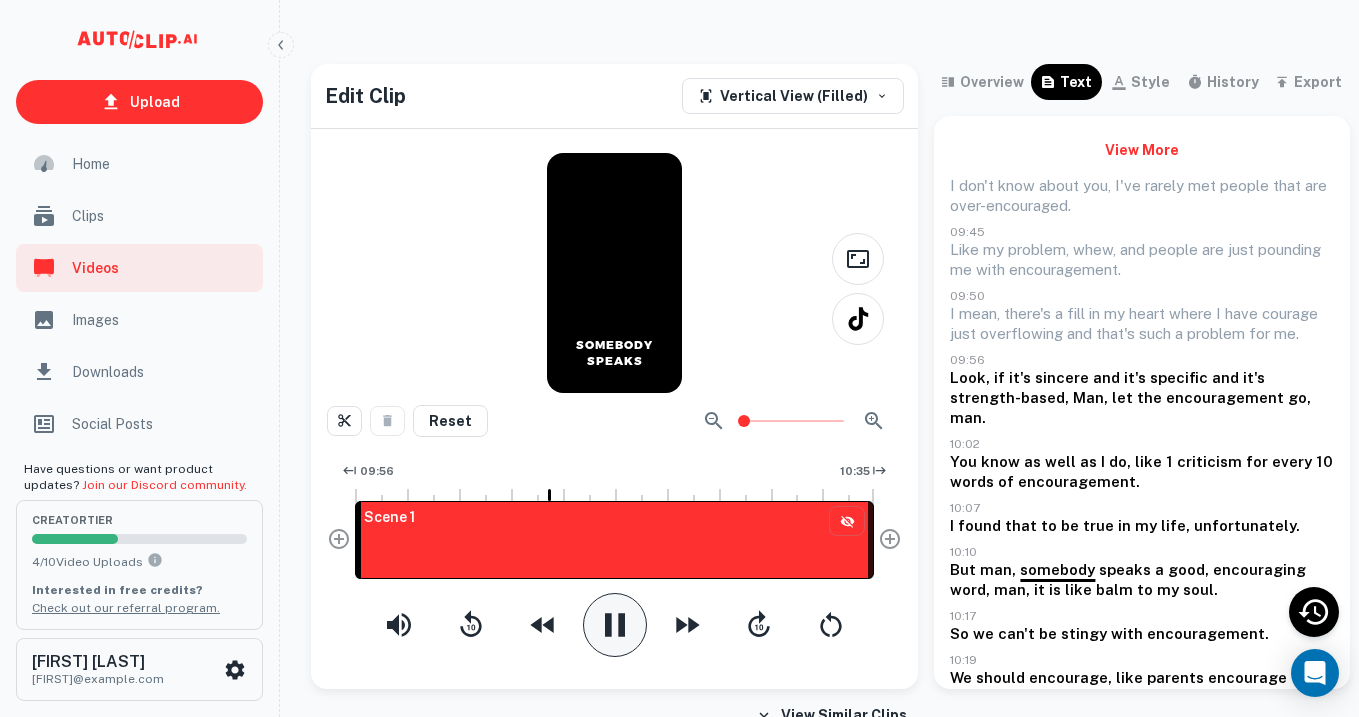 click on "View More" at bounding box center [1142, 150] 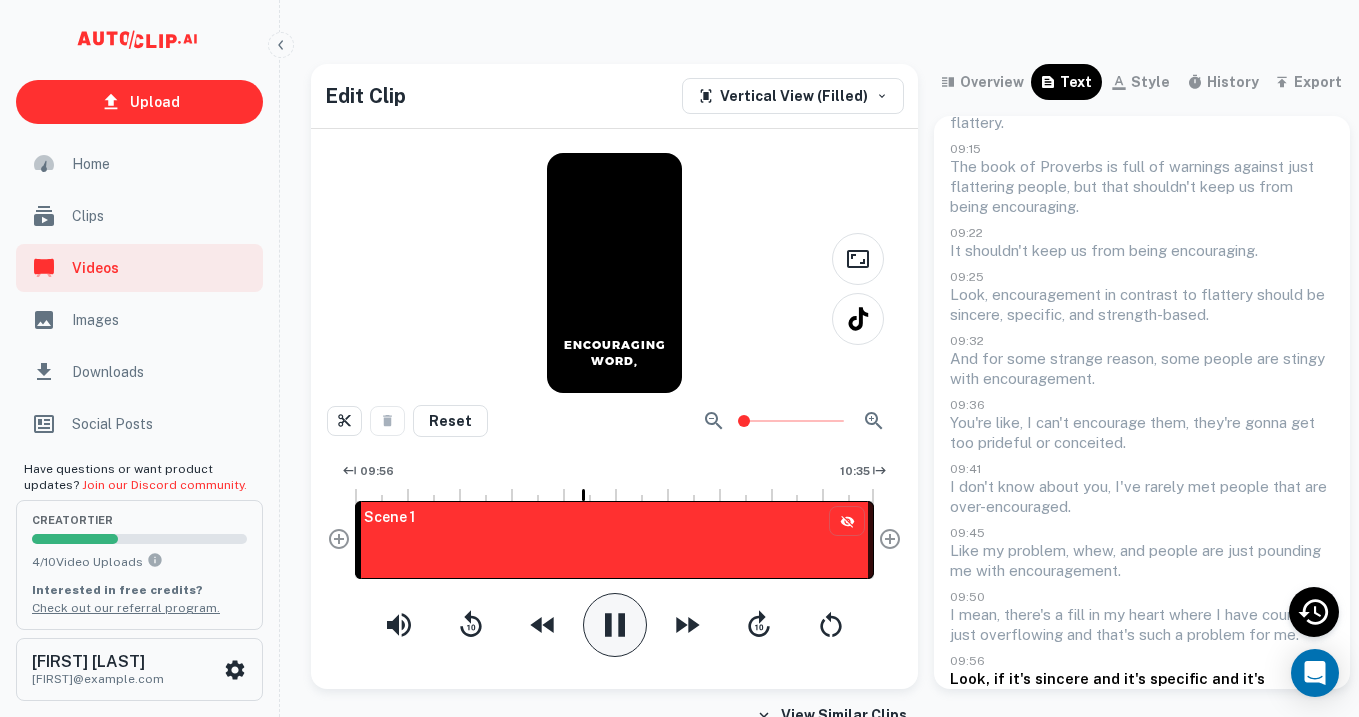 scroll, scrollTop: 88, scrollLeft: 0, axis: vertical 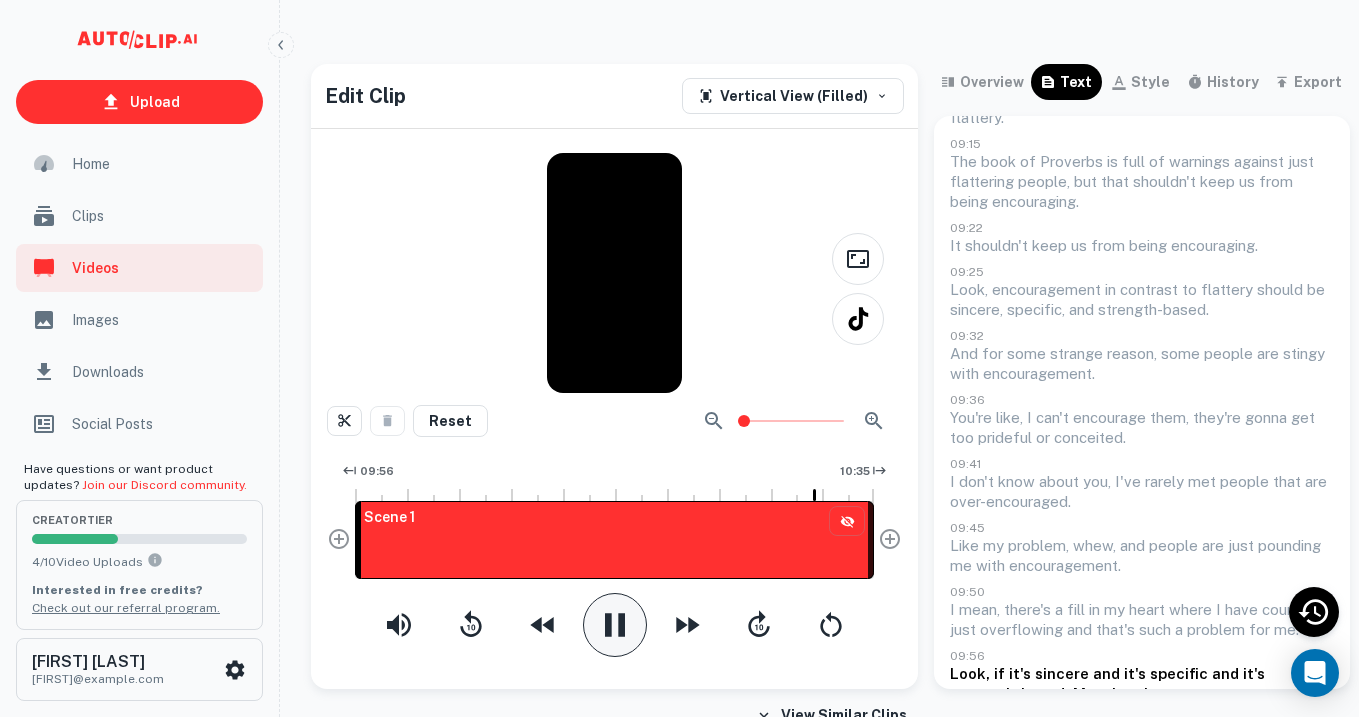 click at bounding box center [615, 625] 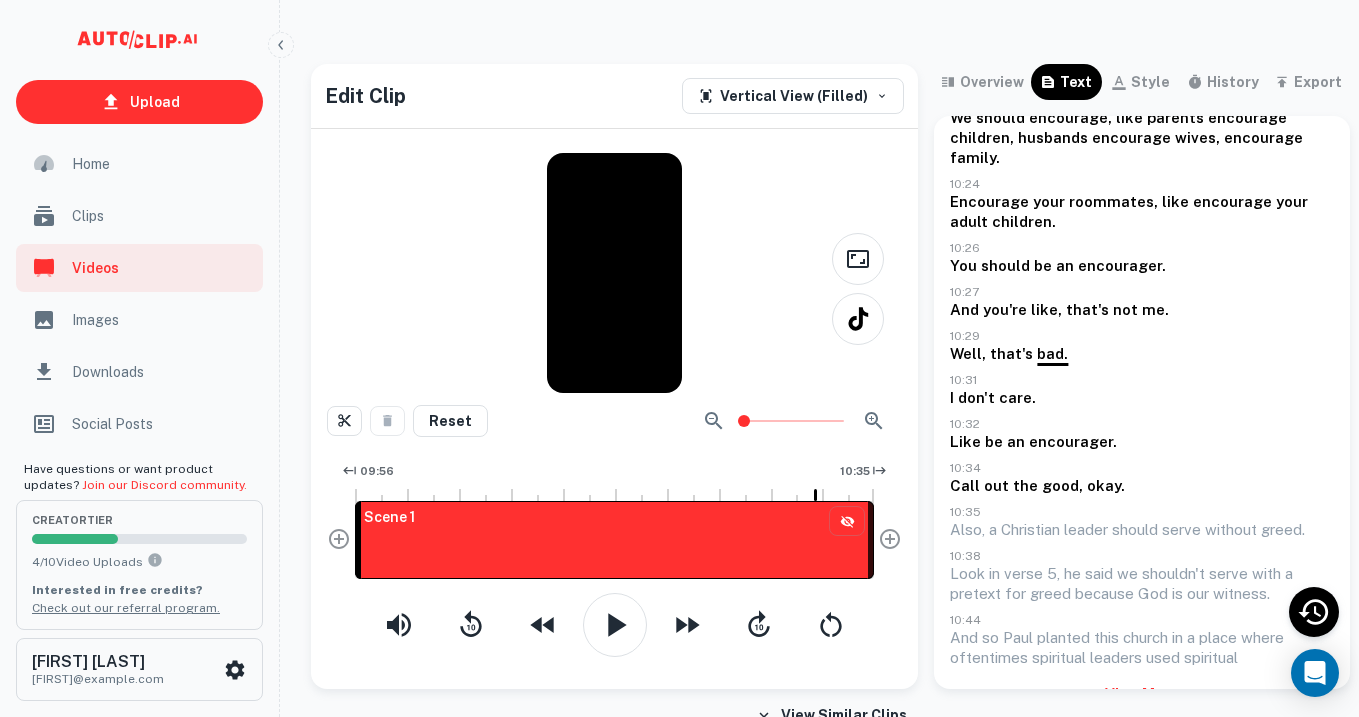 scroll, scrollTop: 963, scrollLeft: 0, axis: vertical 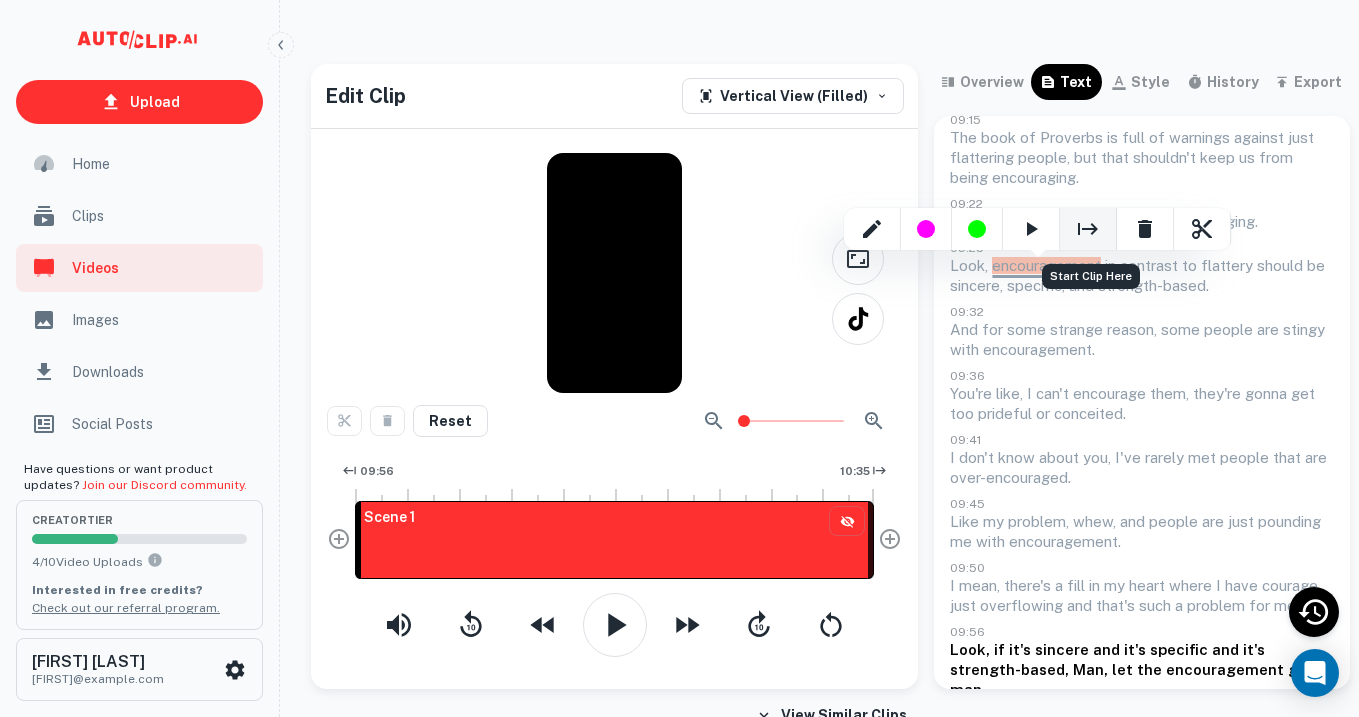 click 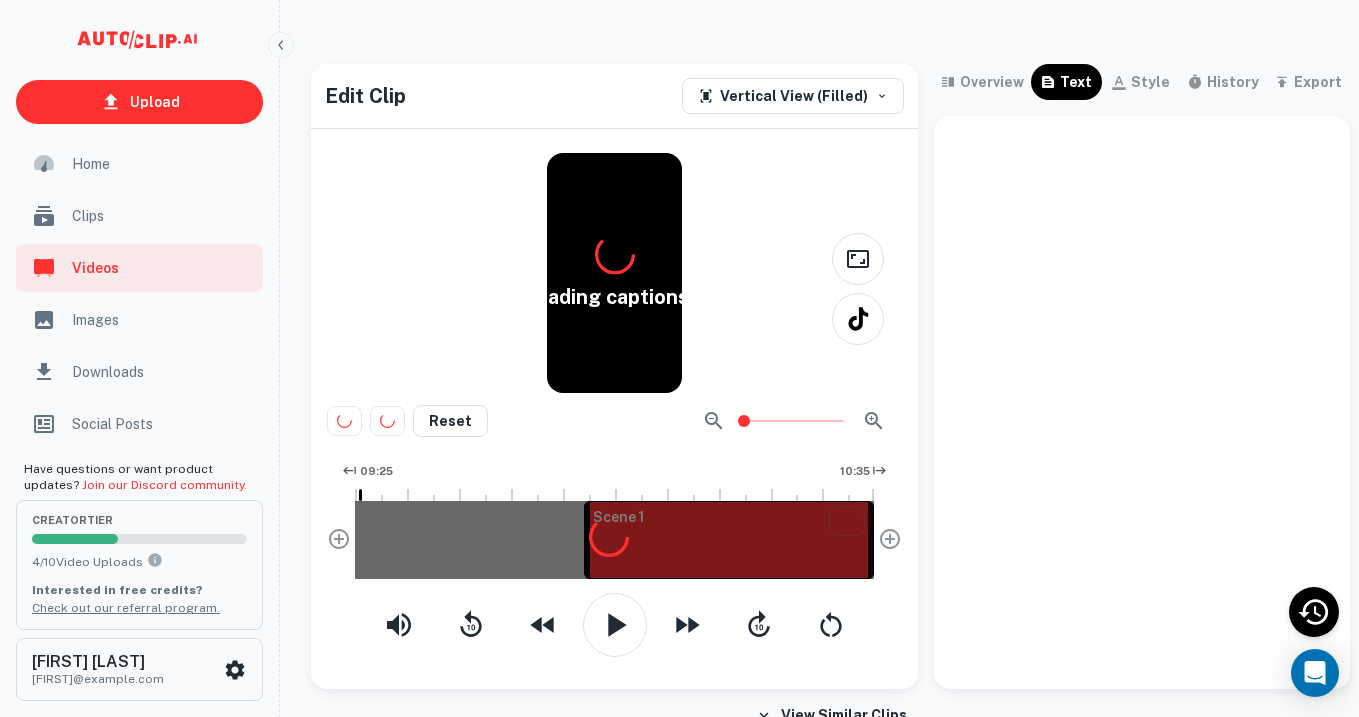 scroll, scrollTop: 0, scrollLeft: 0, axis: both 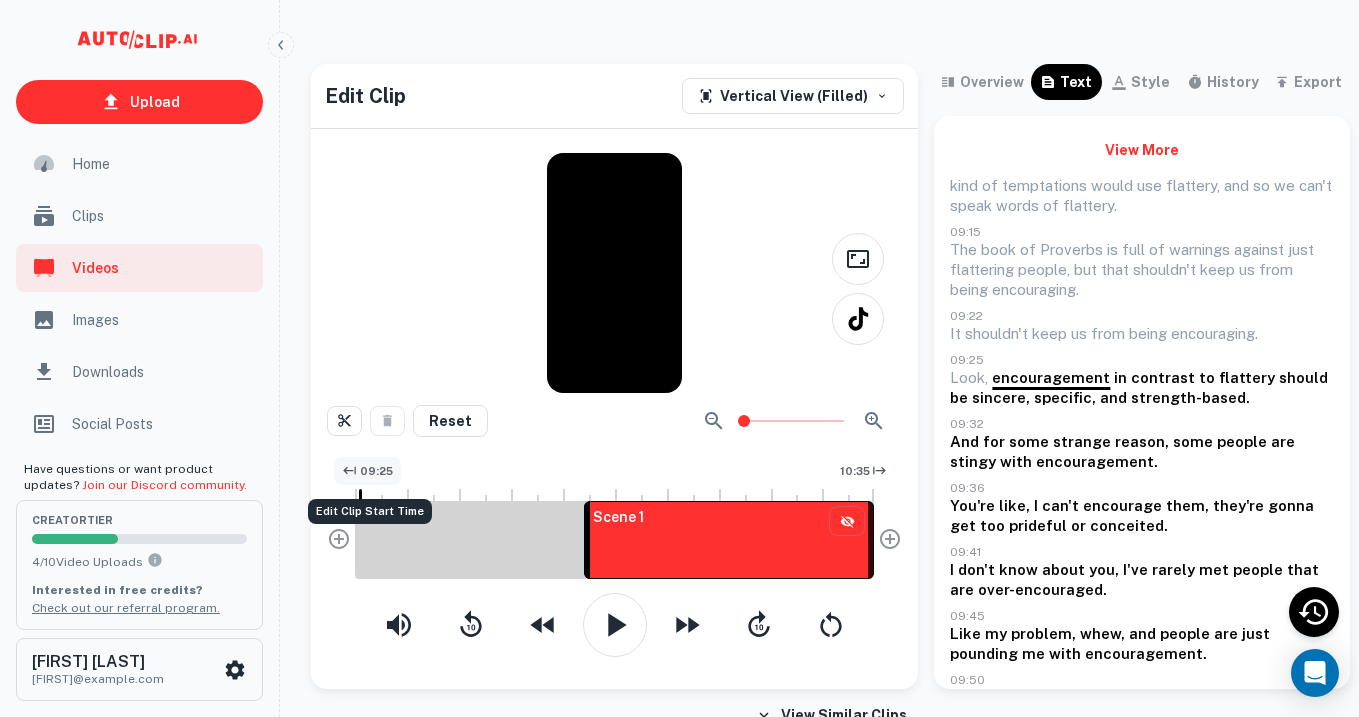 click on "09:25" at bounding box center (376, 471) 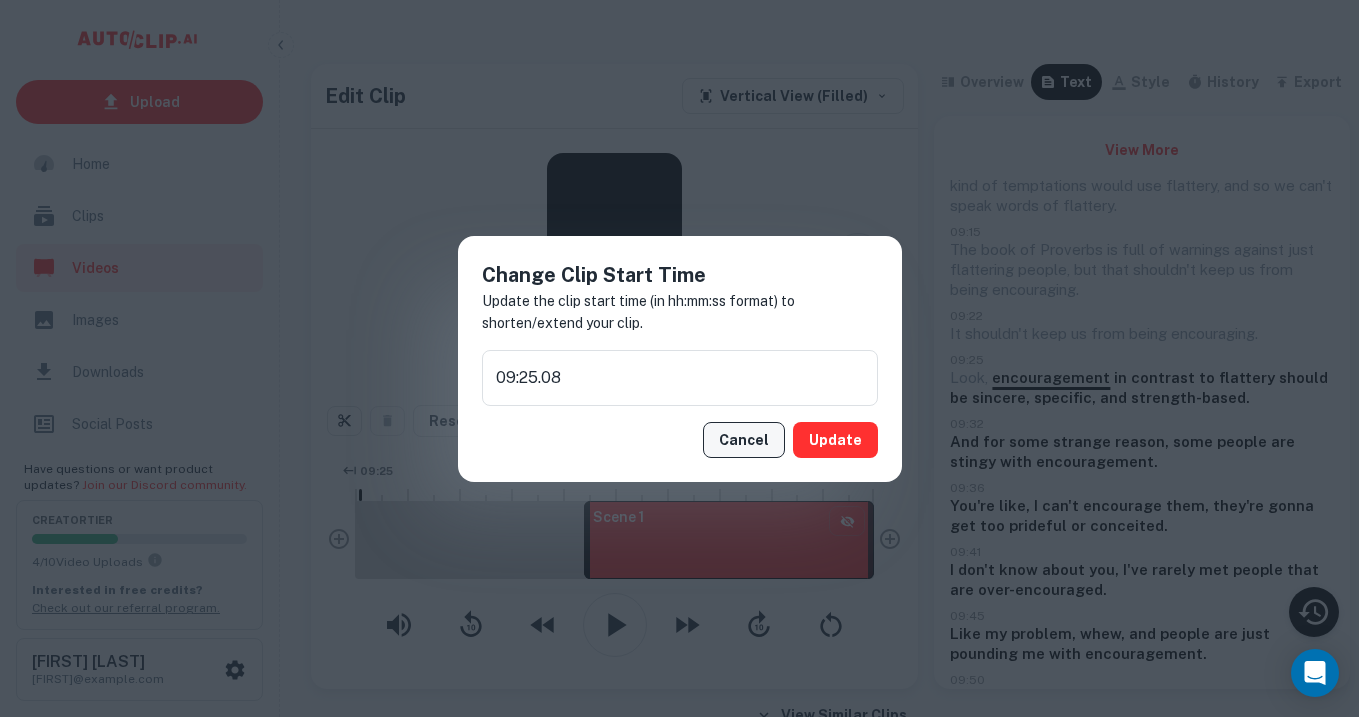 click on "Cancel" at bounding box center [744, 440] 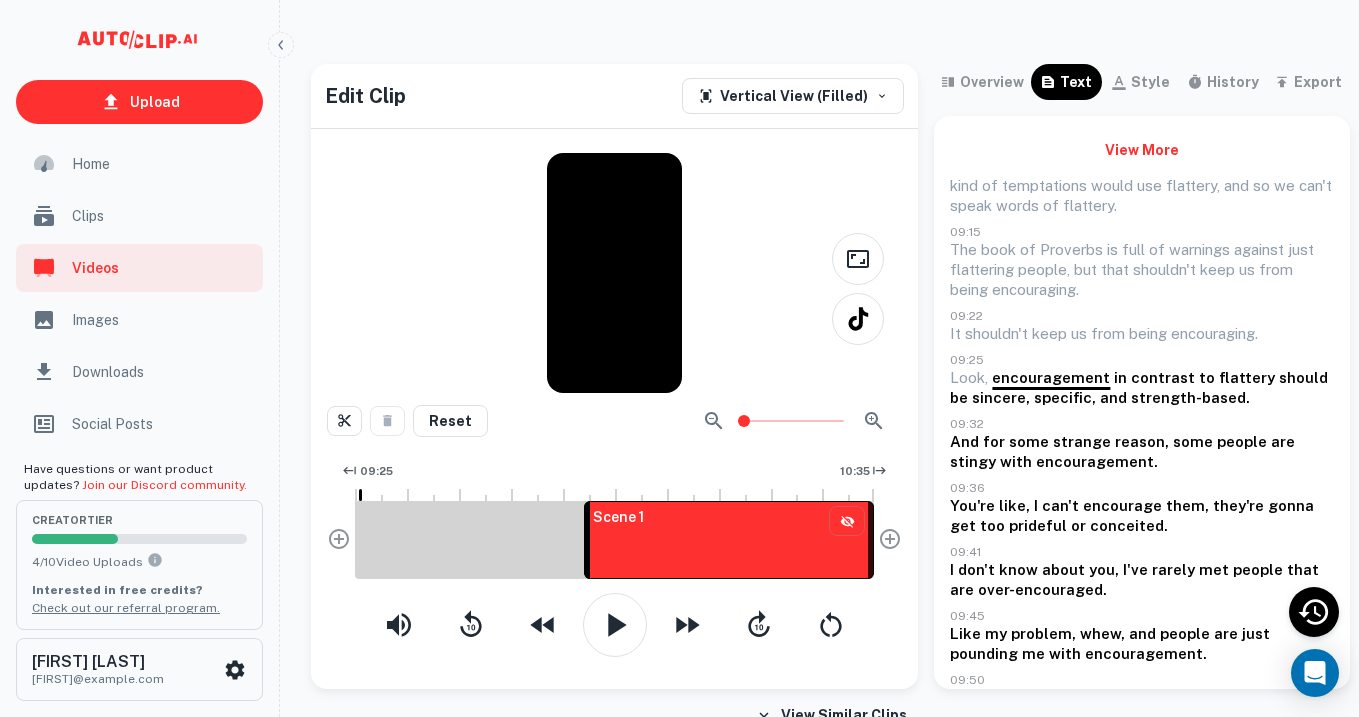 click on "09:25 10:35" at bounding box center [614, 471] 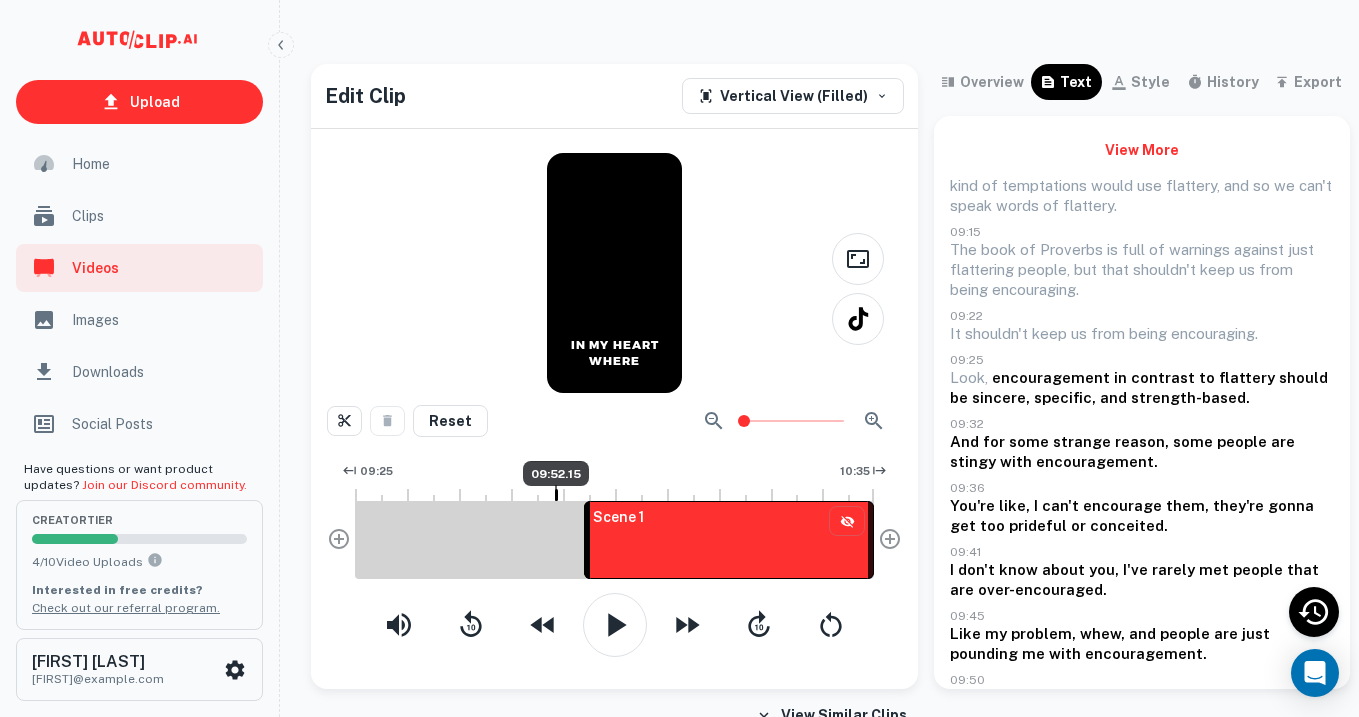 drag, startPoint x: 589, startPoint y: 525, endPoint x: 525, endPoint y: 524, distance: 64.00781 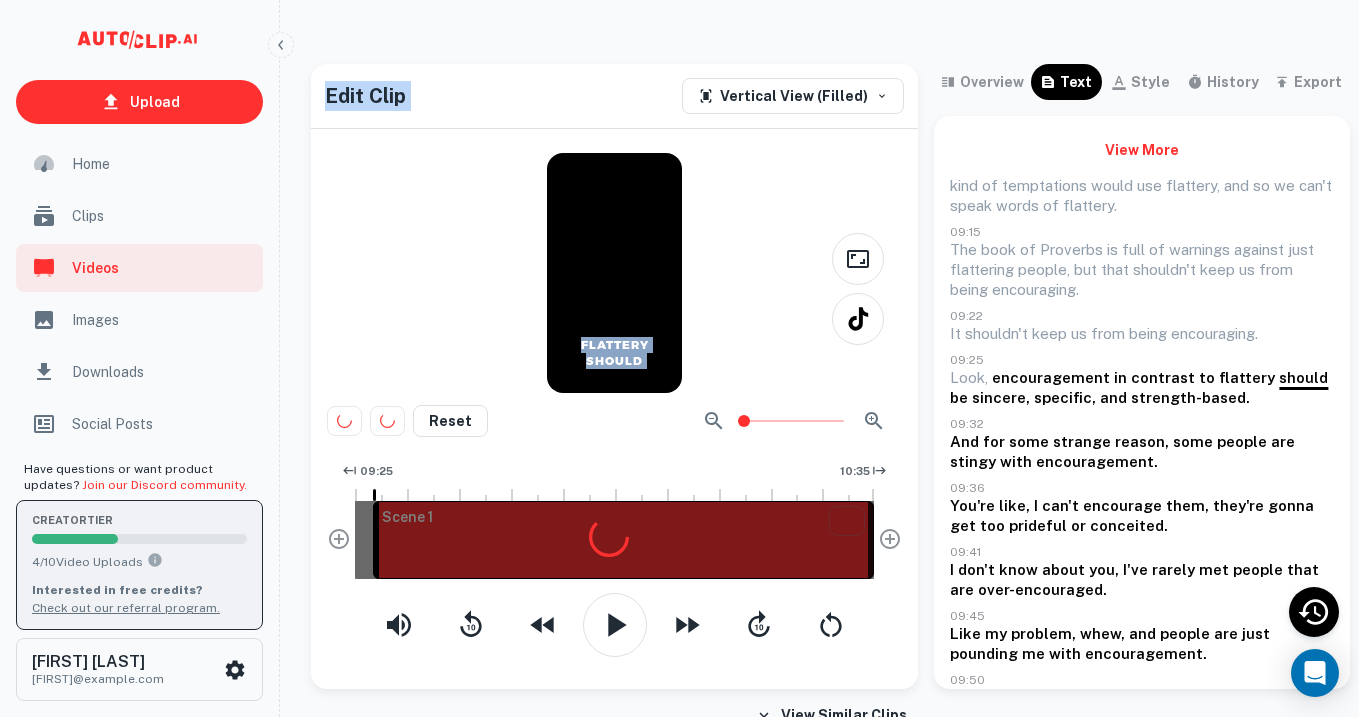 drag, startPoint x: 530, startPoint y: 530, endPoint x: 237, endPoint y: 537, distance: 293.08362 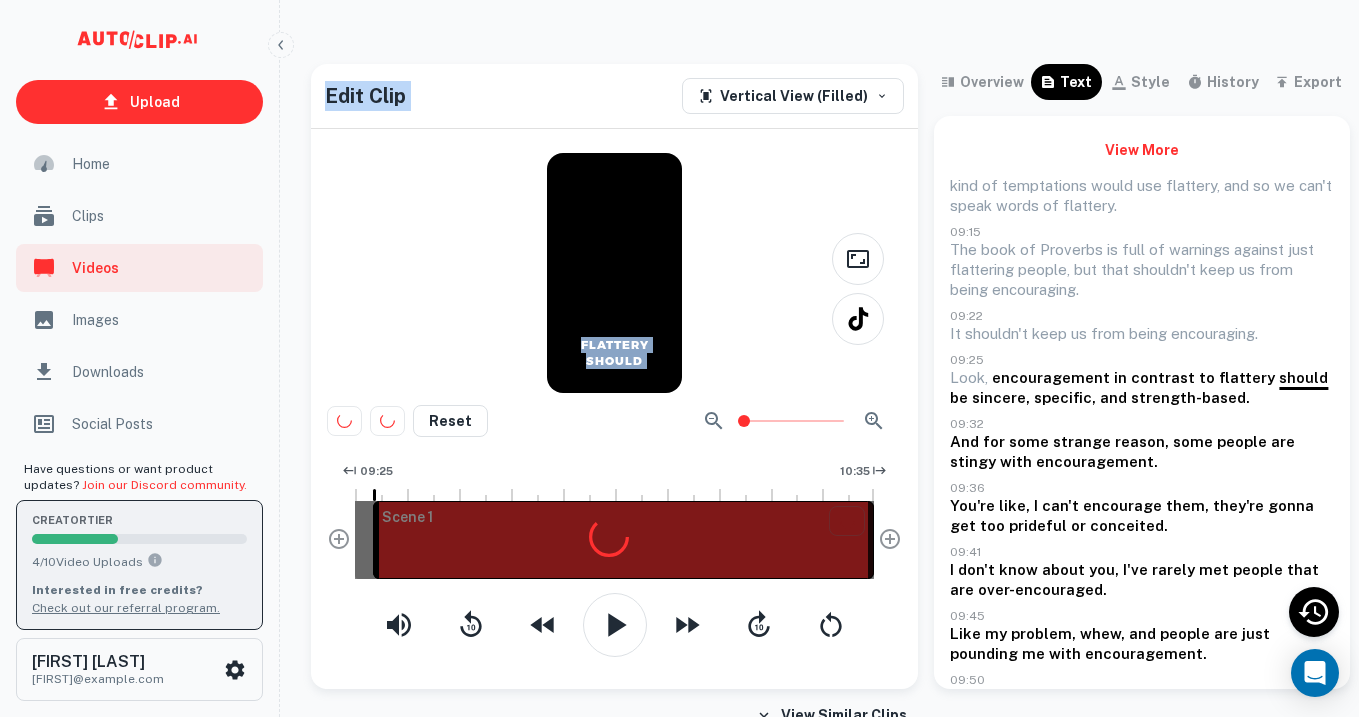 click on "Upload     Home         Clips         Videos         Images         Downloads         Social Posts     Have questions or want product updates?     Join our Discord community. creator  Tier 4  /  10  Video Uploads Interested in free credits? Check out our referral program. [FIRST] [LAST] [FIRST]@example.com Edit Clip Vertical View (Filled)   FLATTERY   SHOULD   Reset 09:25 10:35 Scene 1 overview text style history export View More   kind   of   temptations   would   use   flattery,   and   so   we   can't   speak   words   of   flattery.   09:15 The   book   of   Proverbs   is   full   of   warnings   against   just   flattering   people,   but   that   shouldn't   keep   us   from   being   encouraging.   09:22 It   shouldn't   keep   us   from   being   encouraging.   09:25 Look,   encouragement   in   contrast   to   flattery   should   be   sincere,   specific,   and   strength-based.   09:32 And   for   some   strange   reason,   some   people   are   stingy   with   encouragement.   09:36 You're   like," at bounding box center (678, 374) 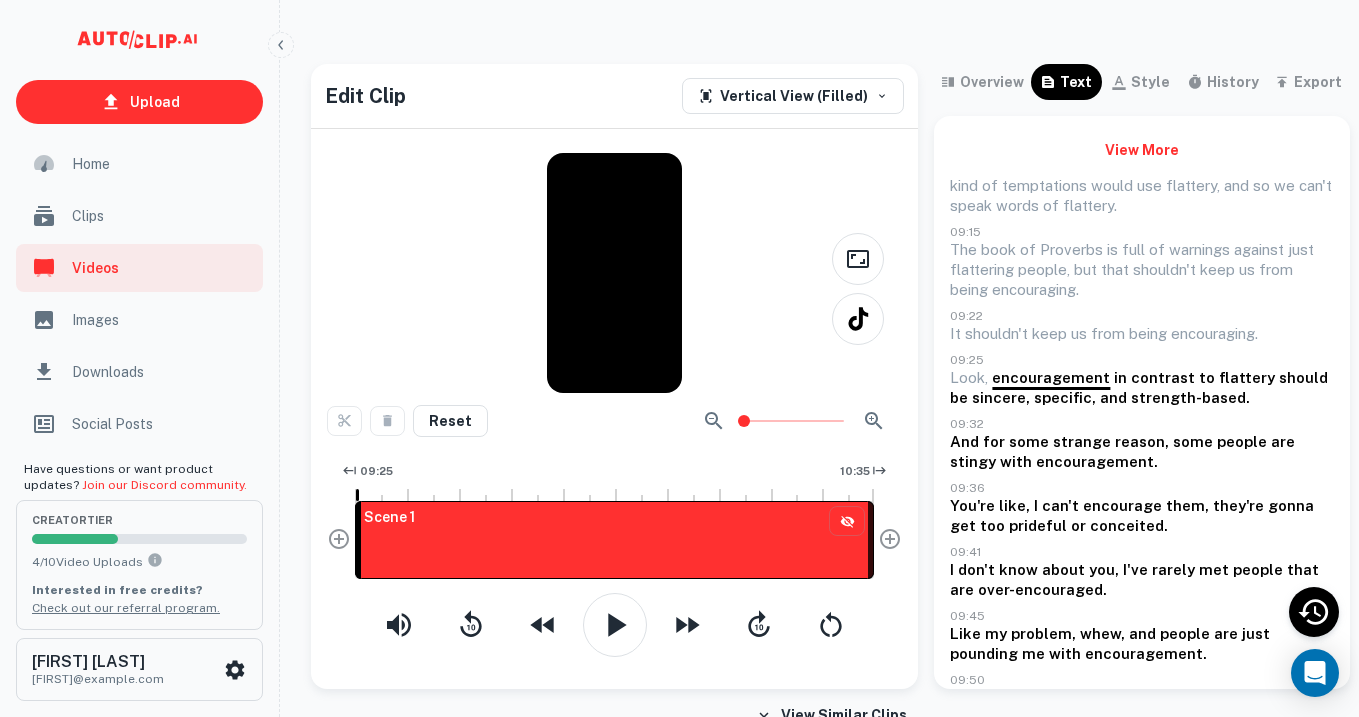 drag, startPoint x: 372, startPoint y: 535, endPoint x: 315, endPoint y: 537, distance: 57.035076 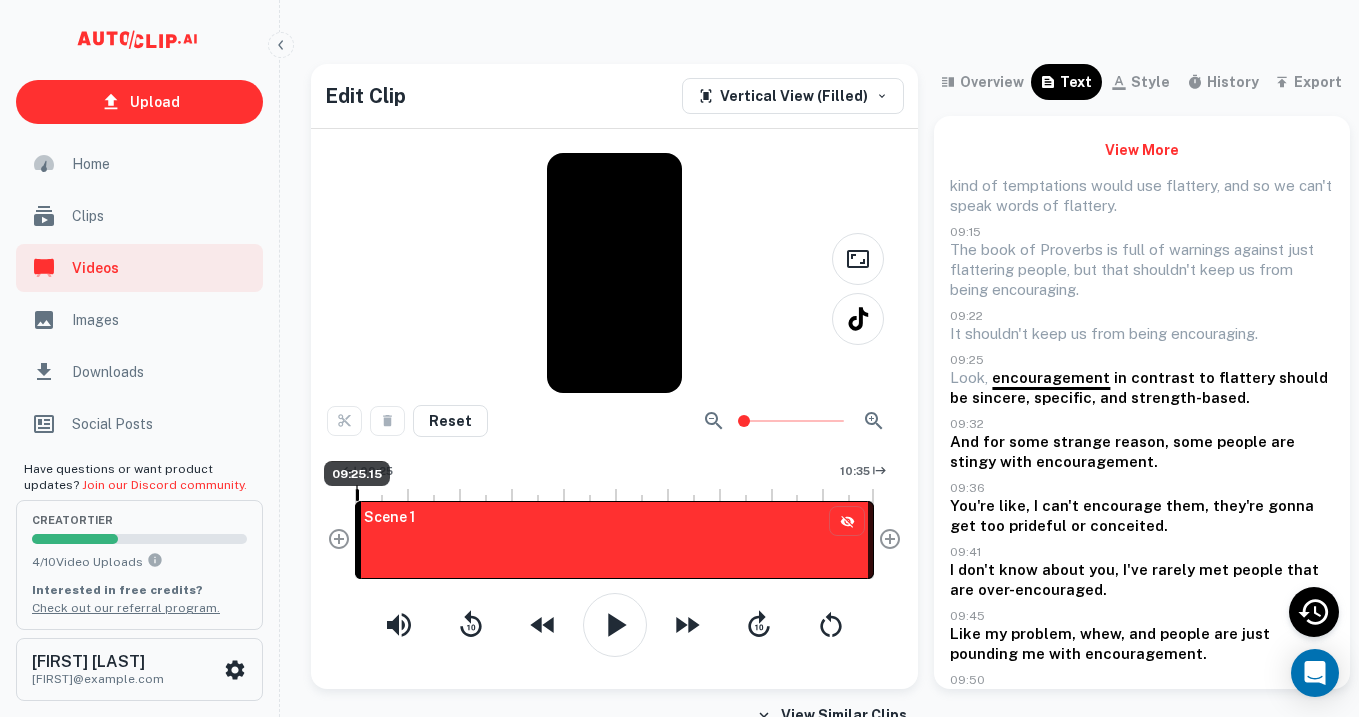 click at bounding box center (357, 493) 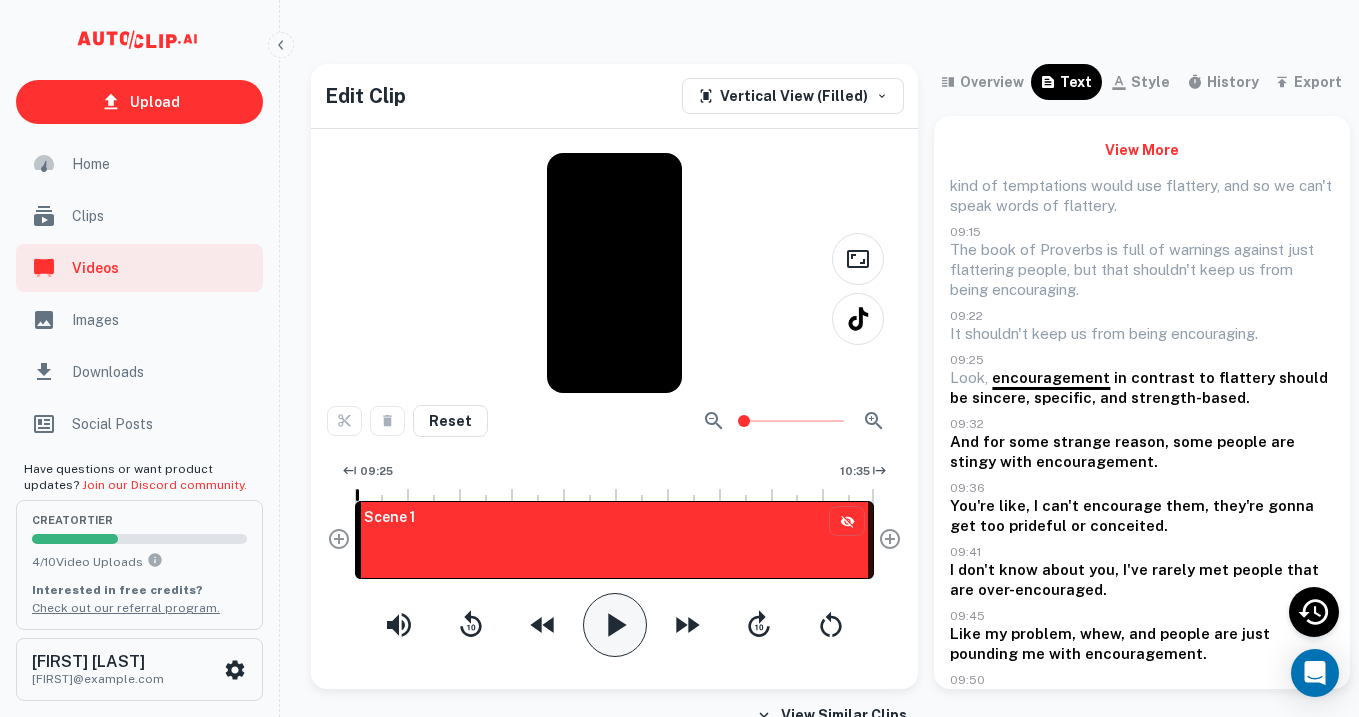 click 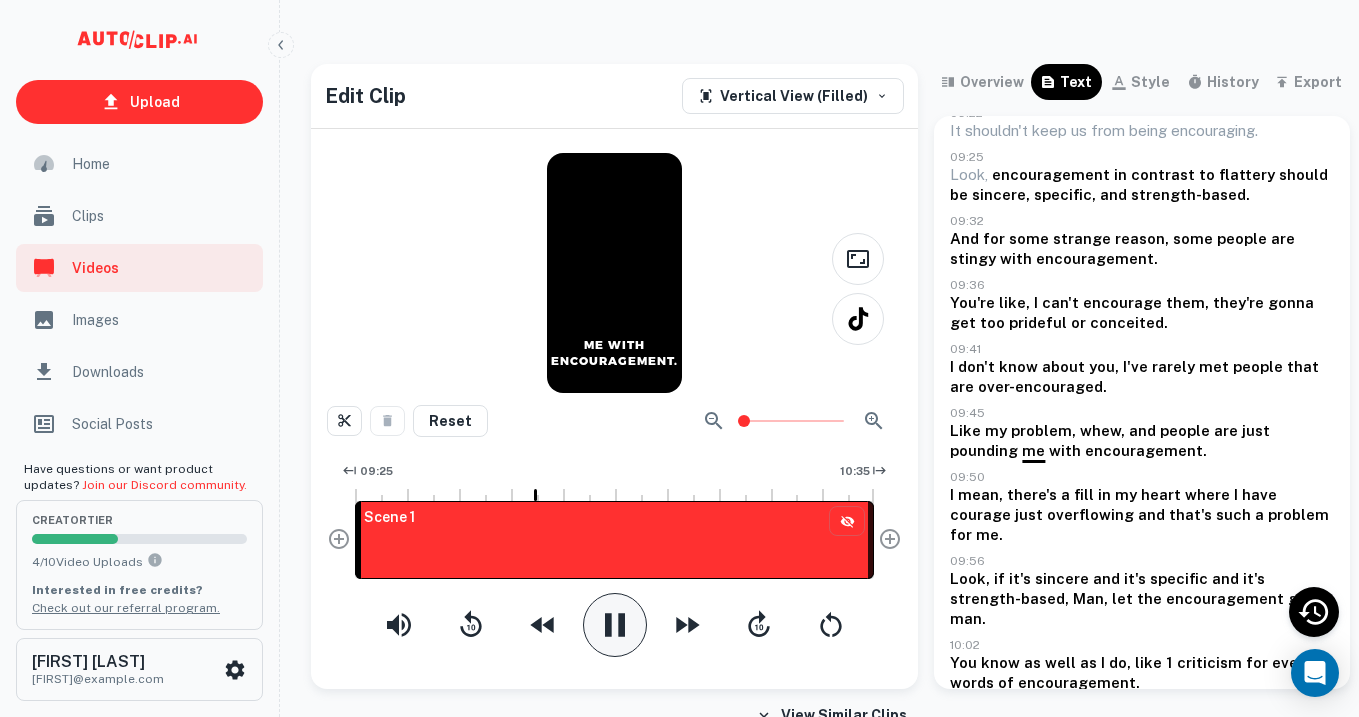 scroll, scrollTop: 0, scrollLeft: 0, axis: both 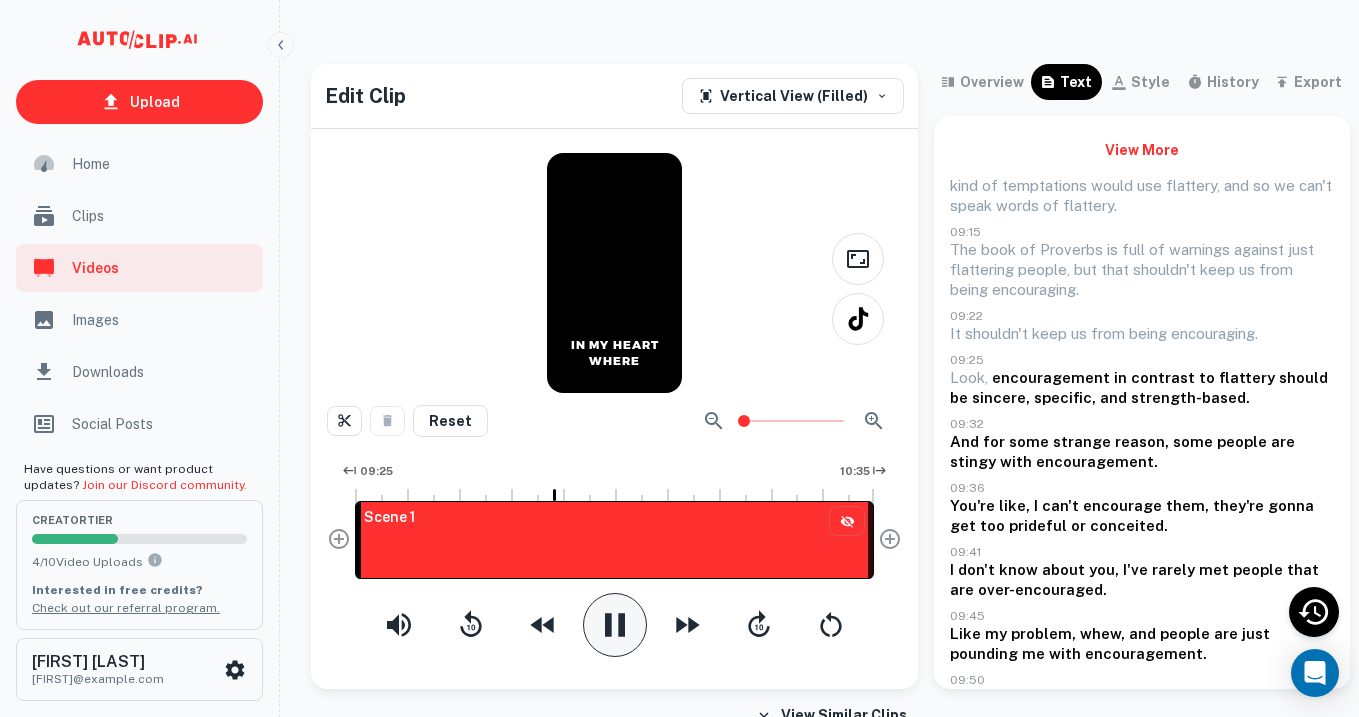 click on "View More" at bounding box center (1142, 150) 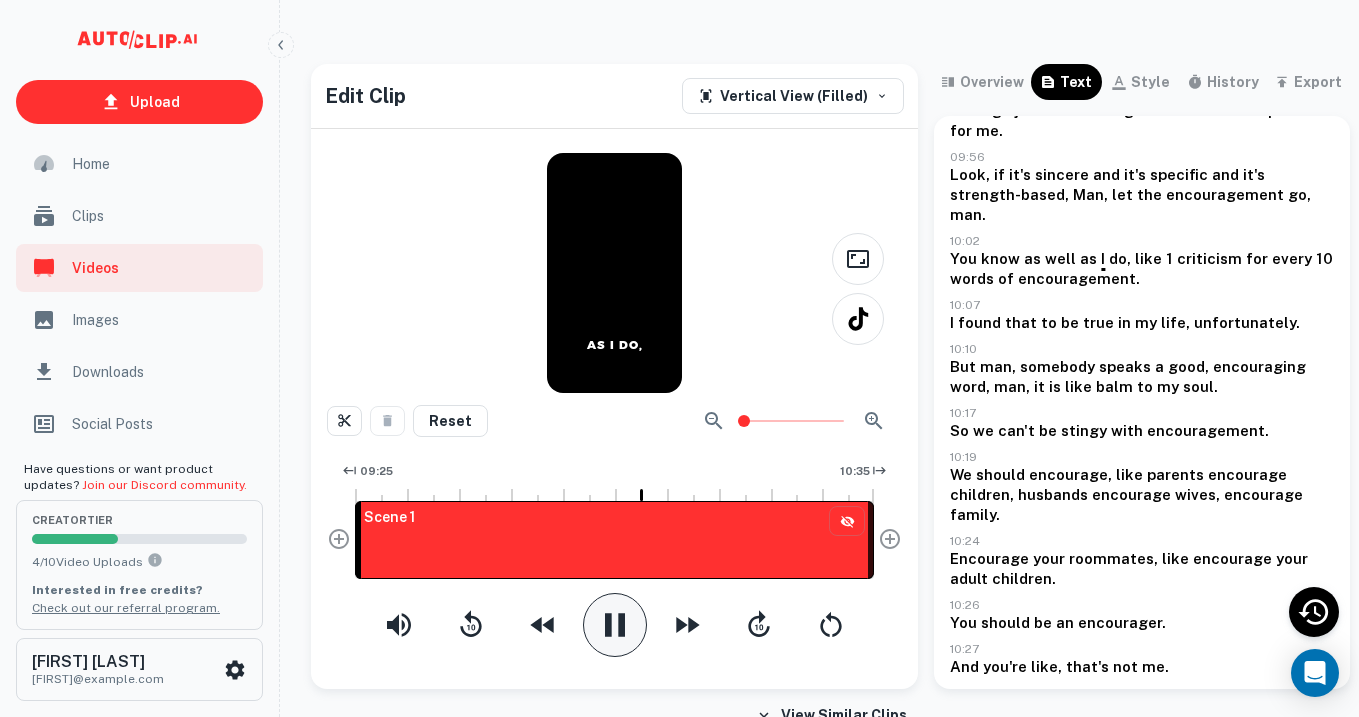 scroll, scrollTop: 912, scrollLeft: 0, axis: vertical 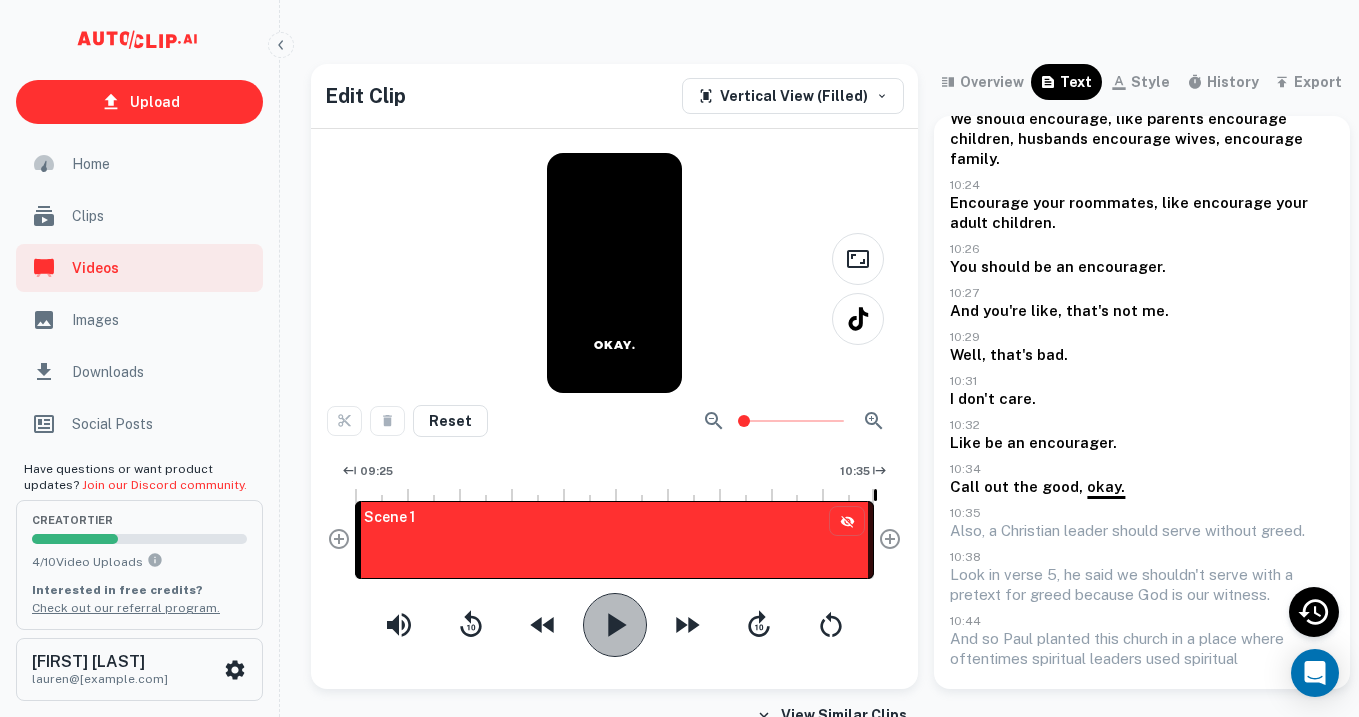 click at bounding box center (615, 625) 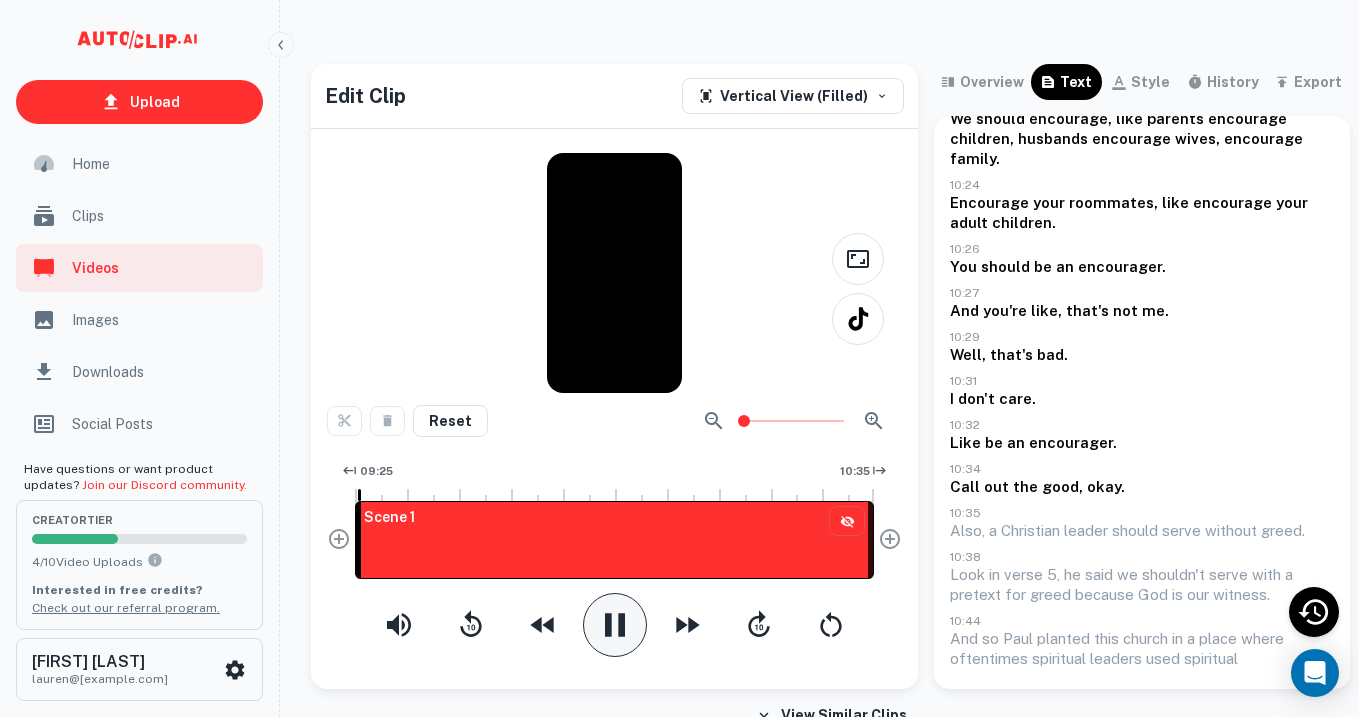 click 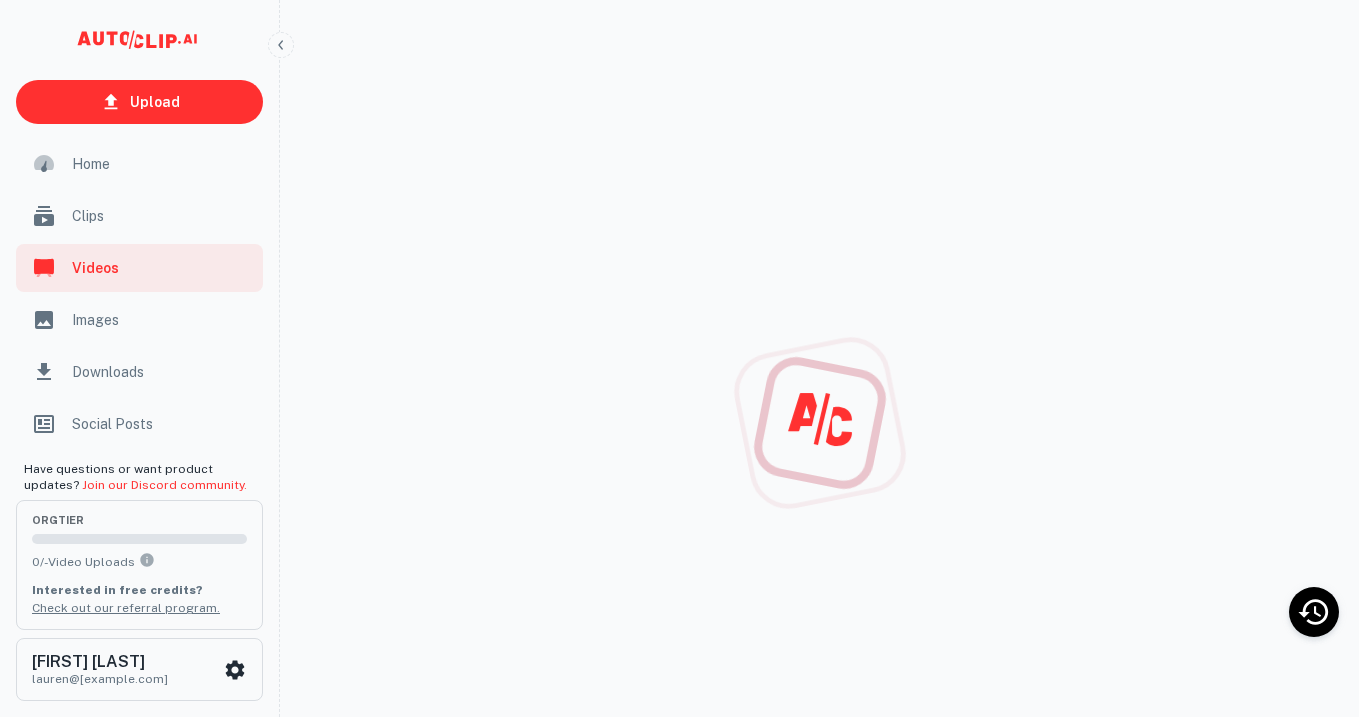 scroll, scrollTop: 0, scrollLeft: 0, axis: both 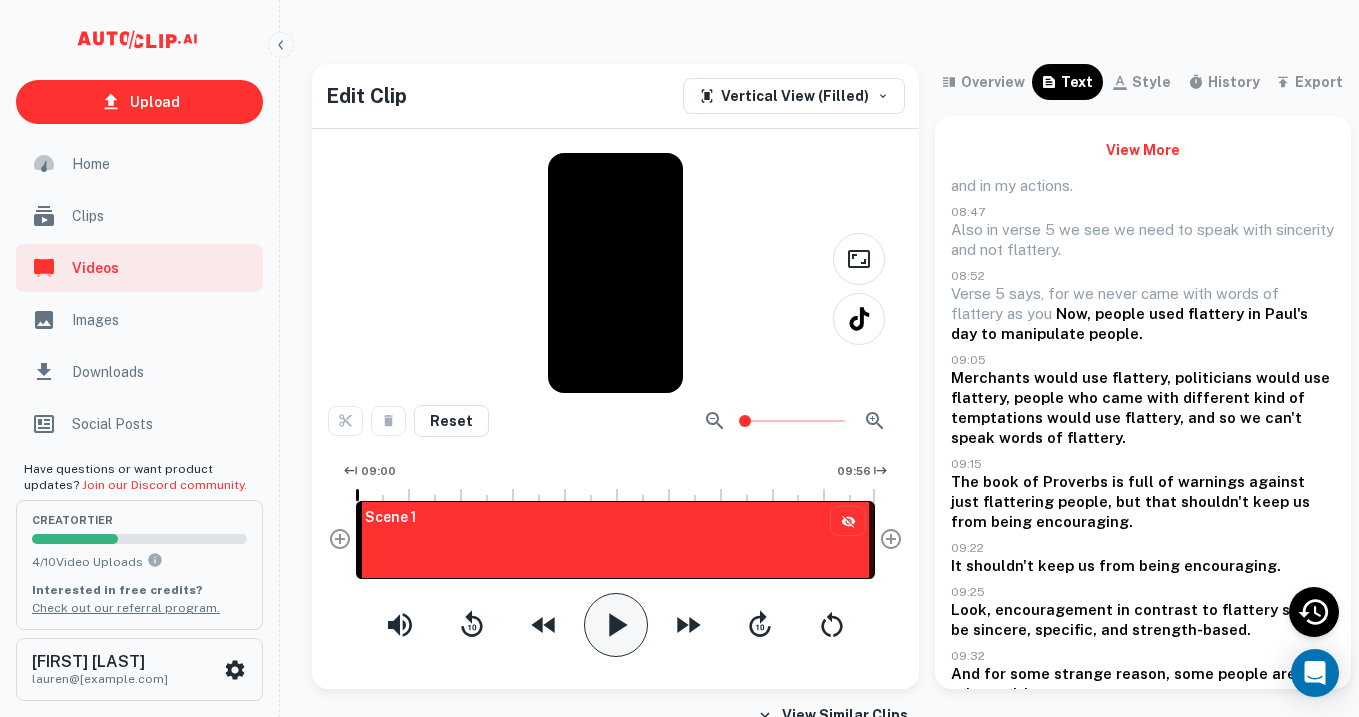 click 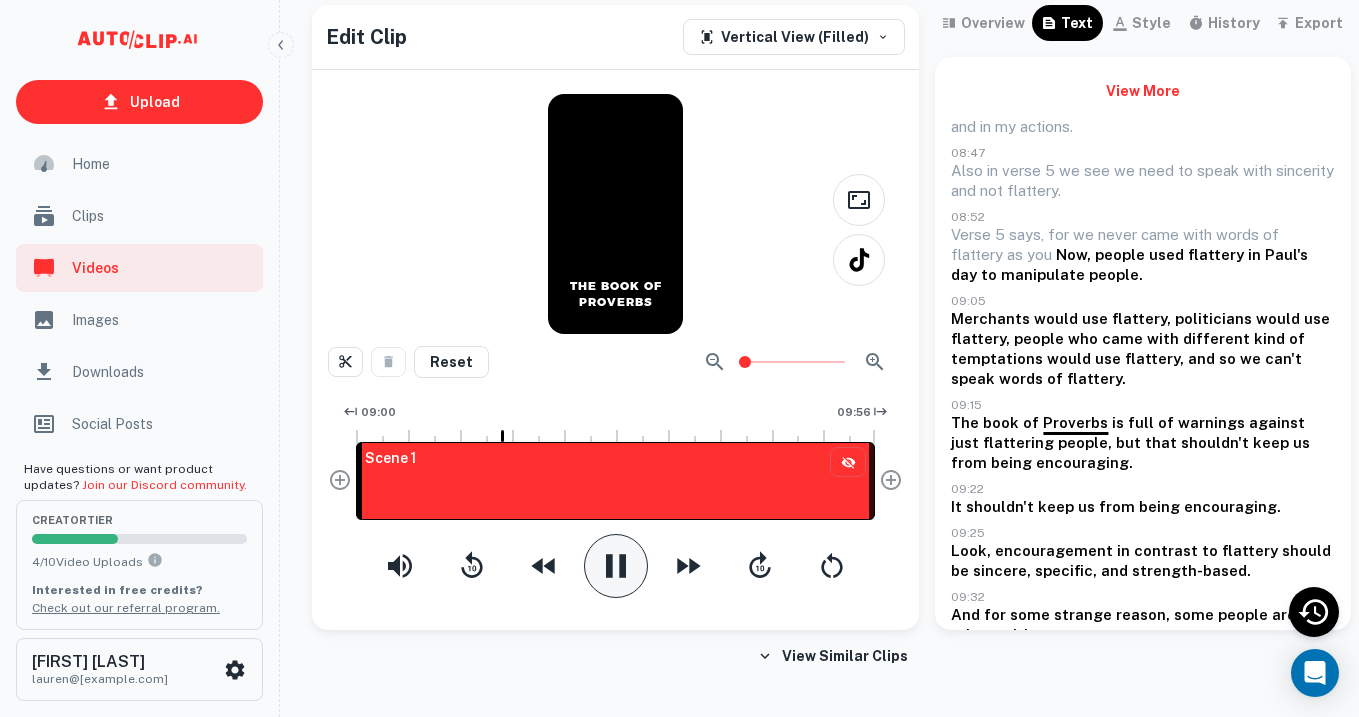 scroll, scrollTop: 66, scrollLeft: 0, axis: vertical 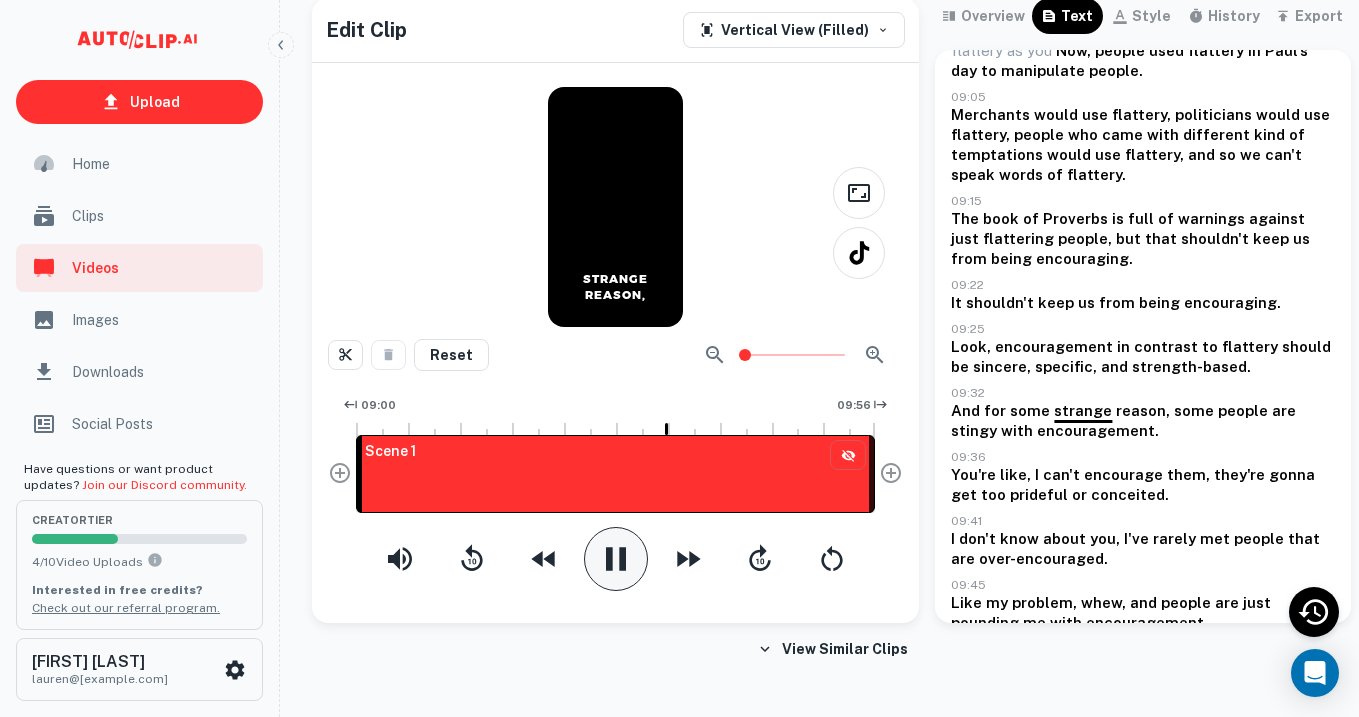 click 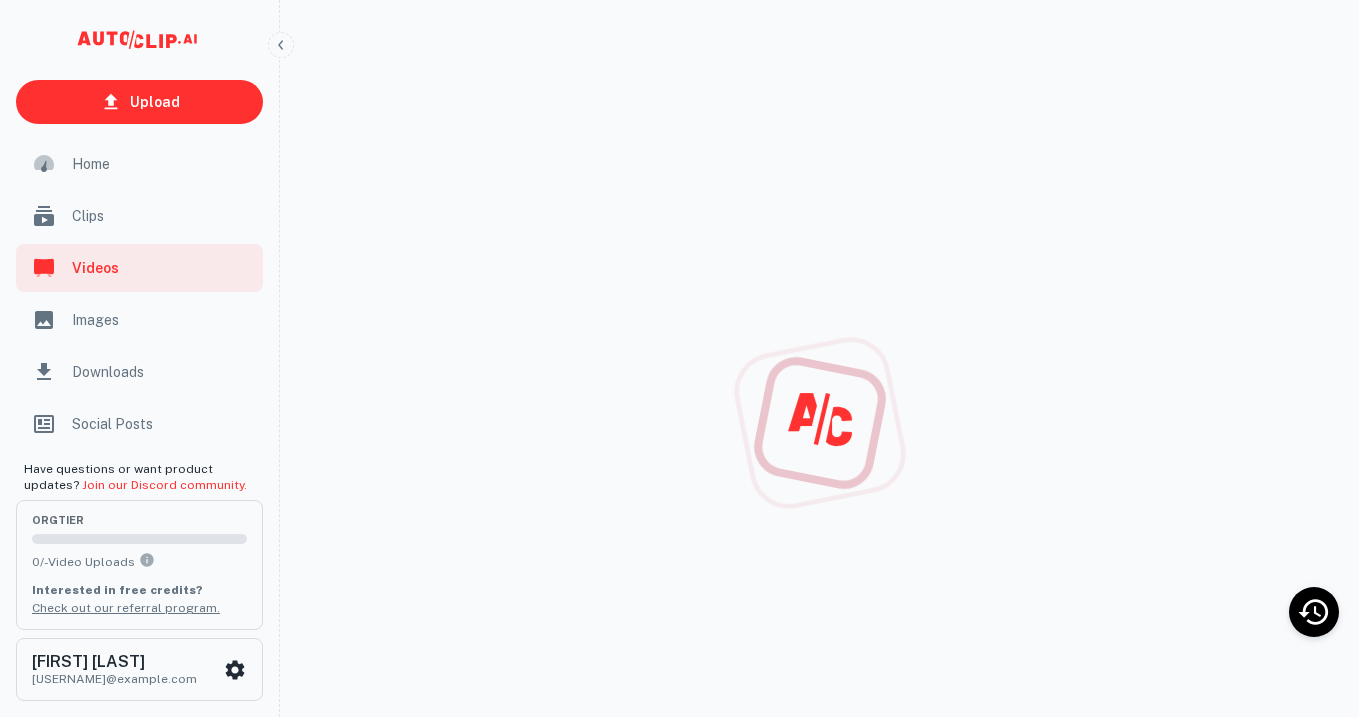 scroll, scrollTop: 0, scrollLeft: 0, axis: both 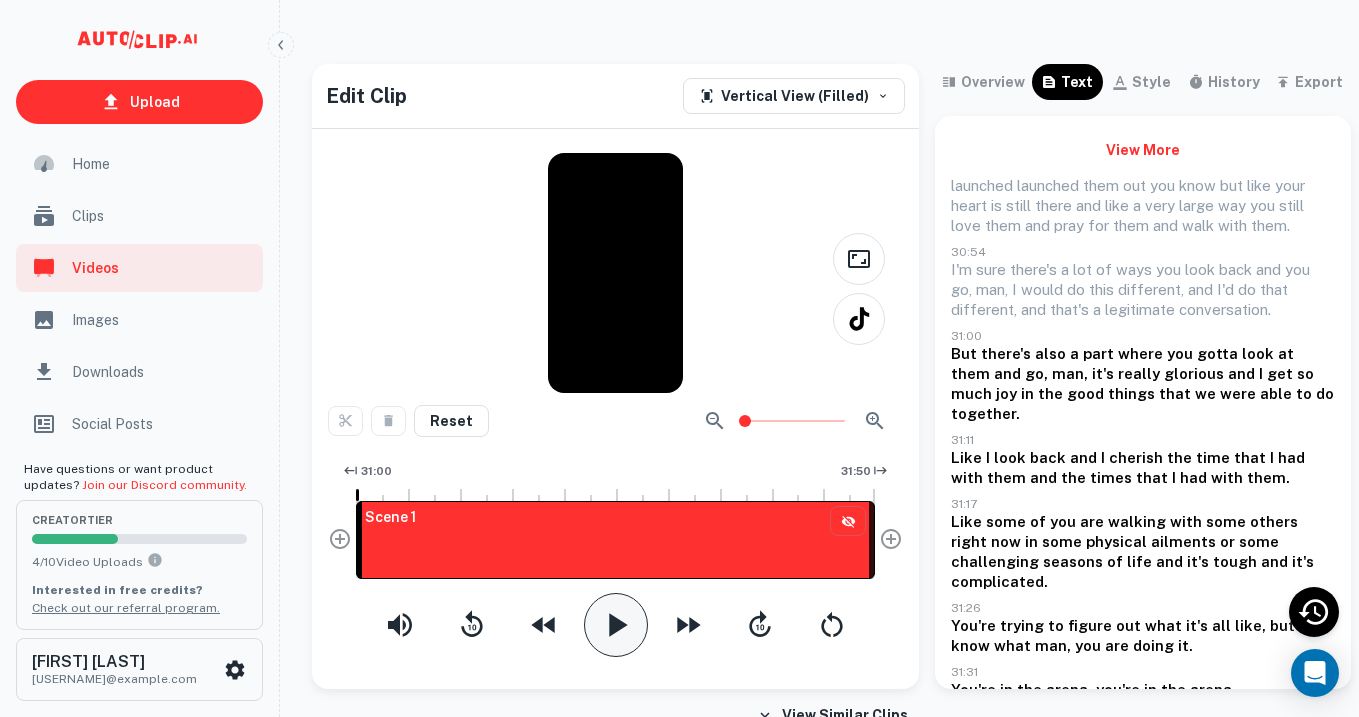 click 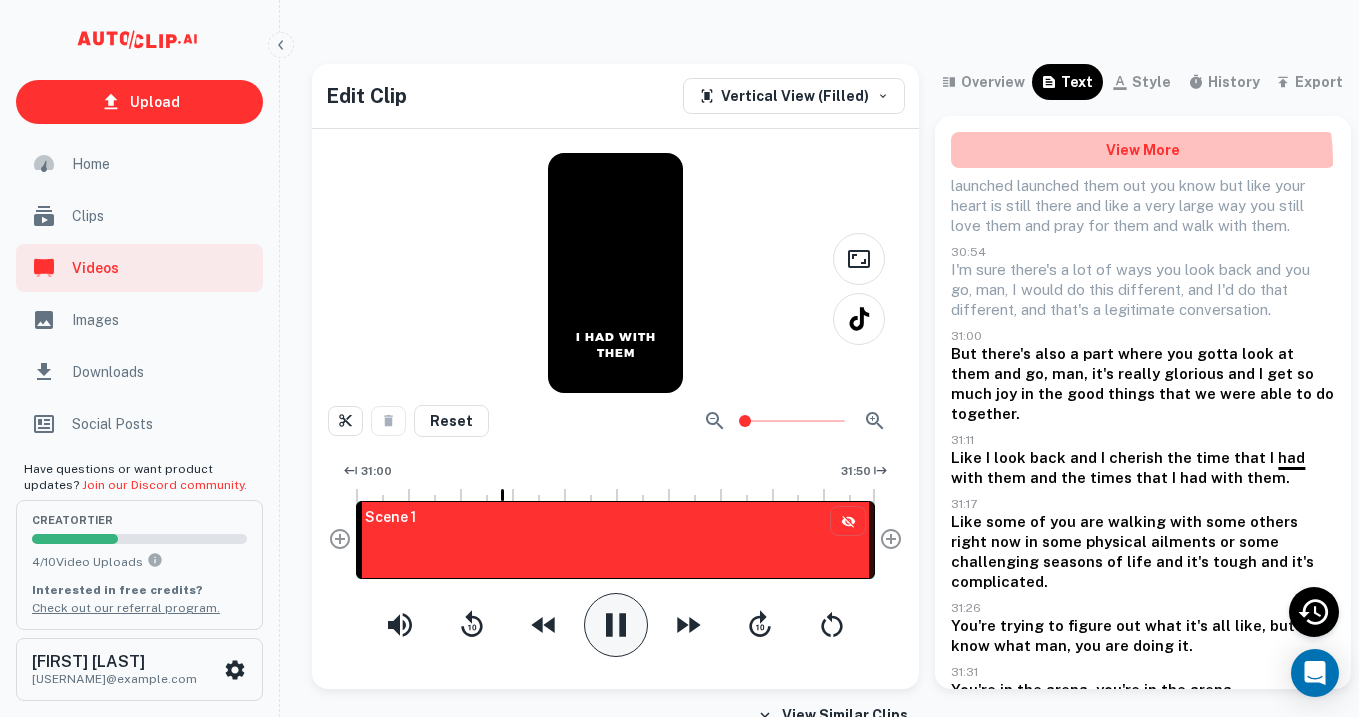 click on "View More" at bounding box center (1143, 150) 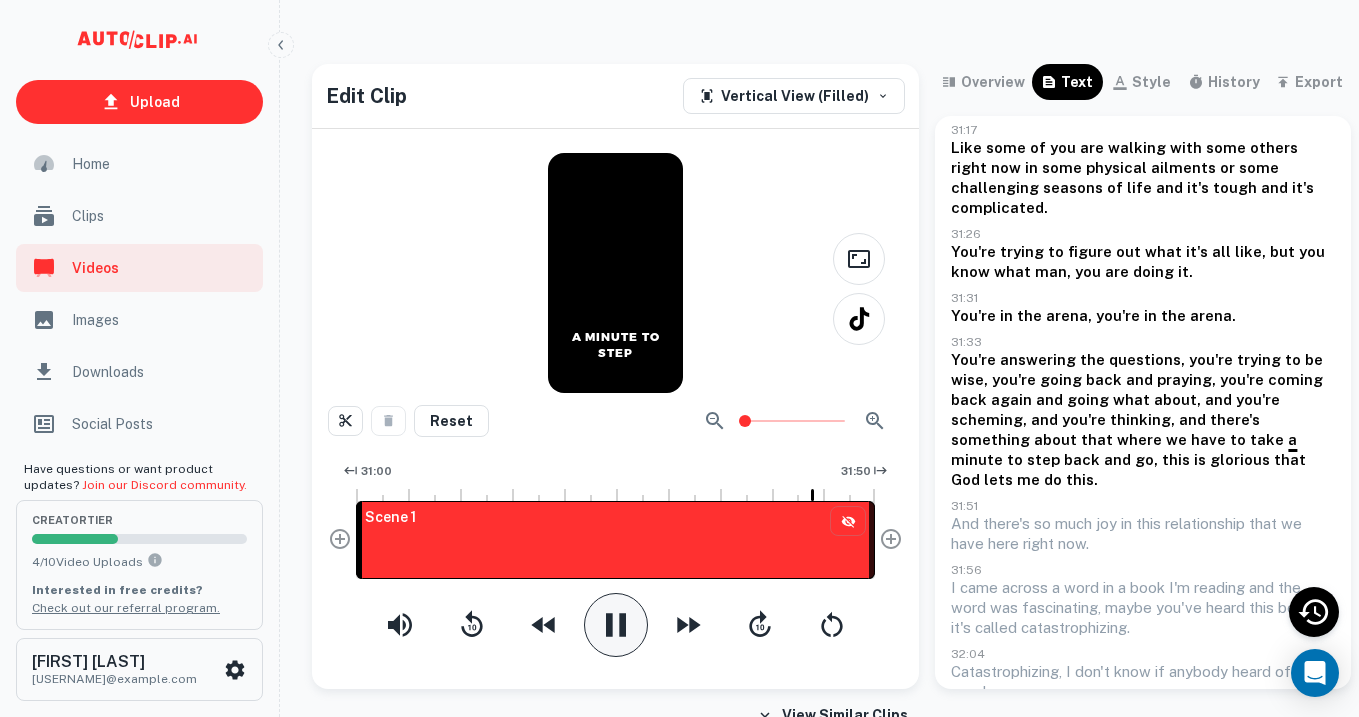 scroll, scrollTop: 775, scrollLeft: 0, axis: vertical 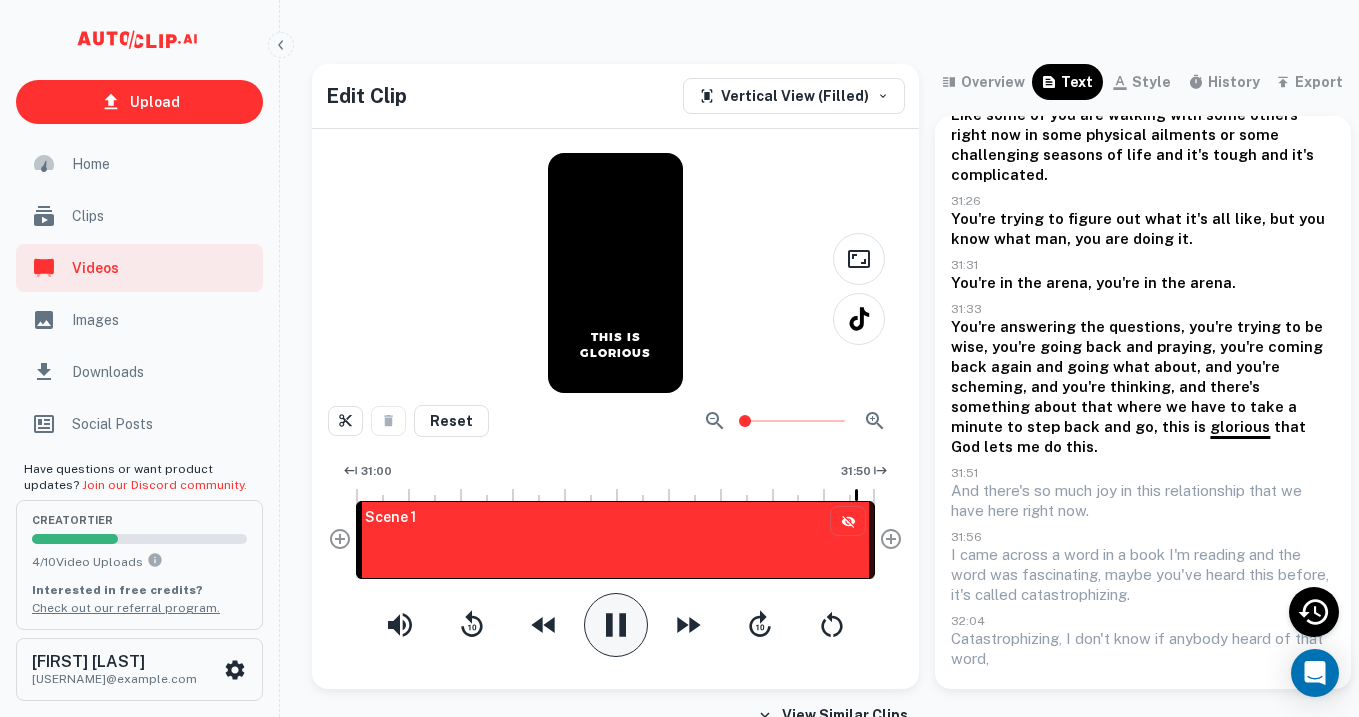 click 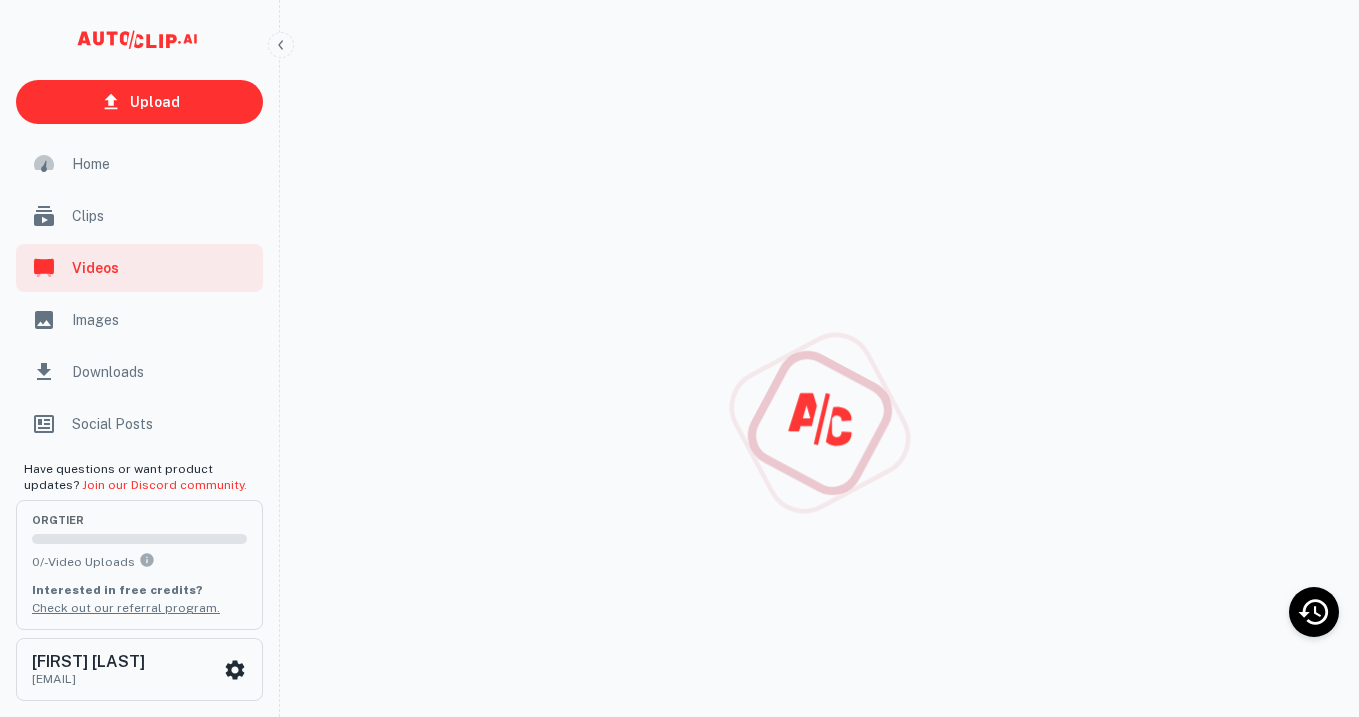 scroll, scrollTop: 0, scrollLeft: 0, axis: both 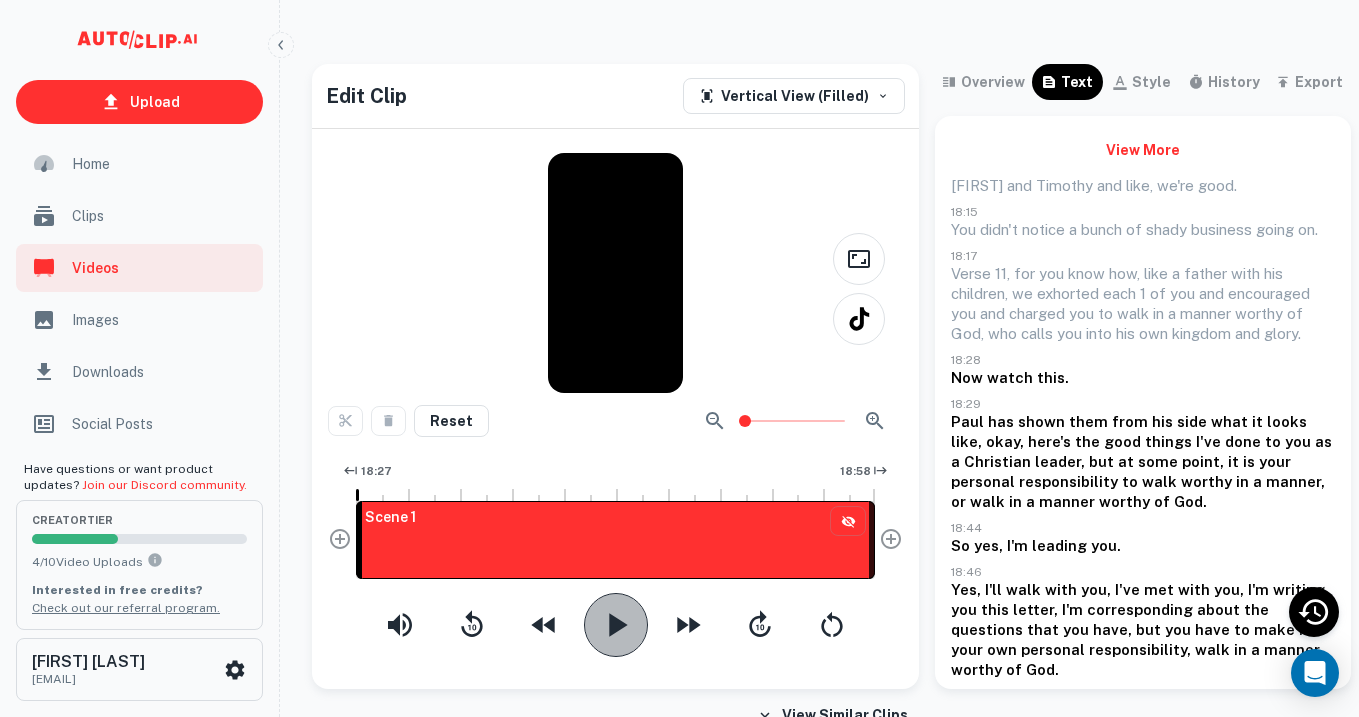 click 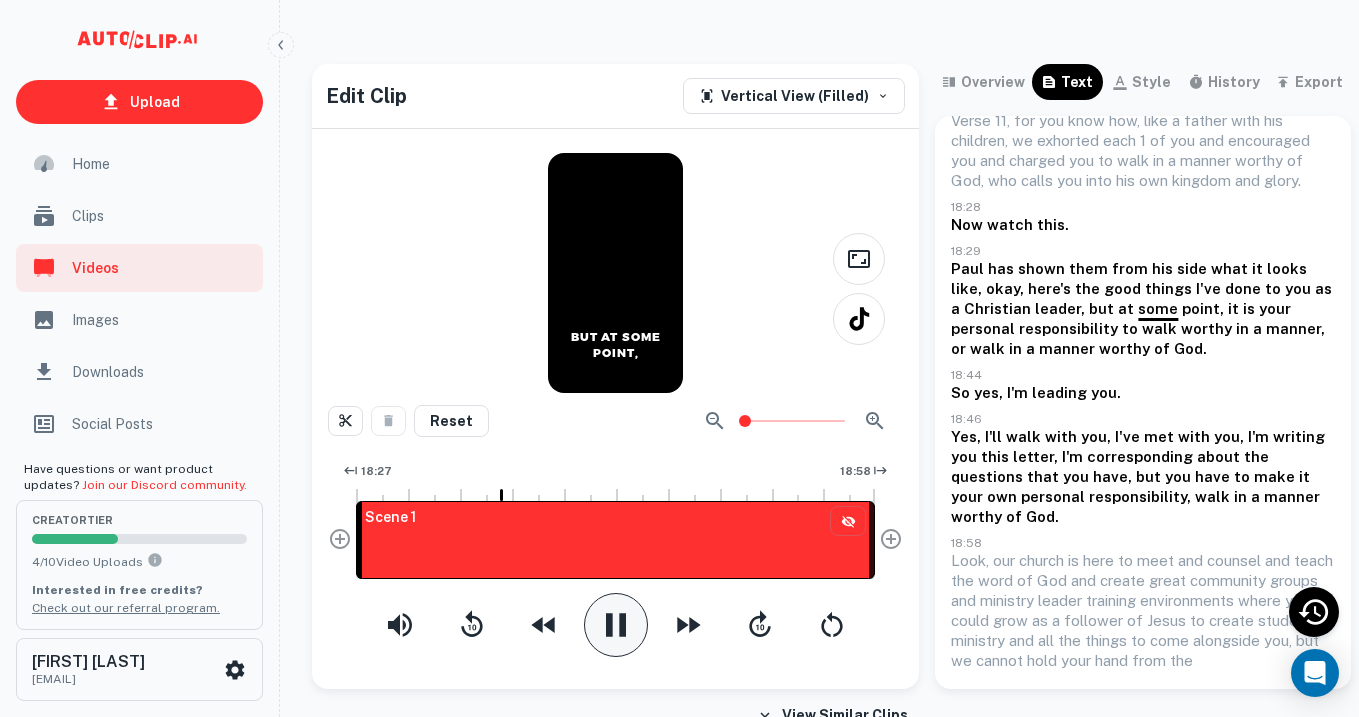 scroll, scrollTop: 195, scrollLeft: 0, axis: vertical 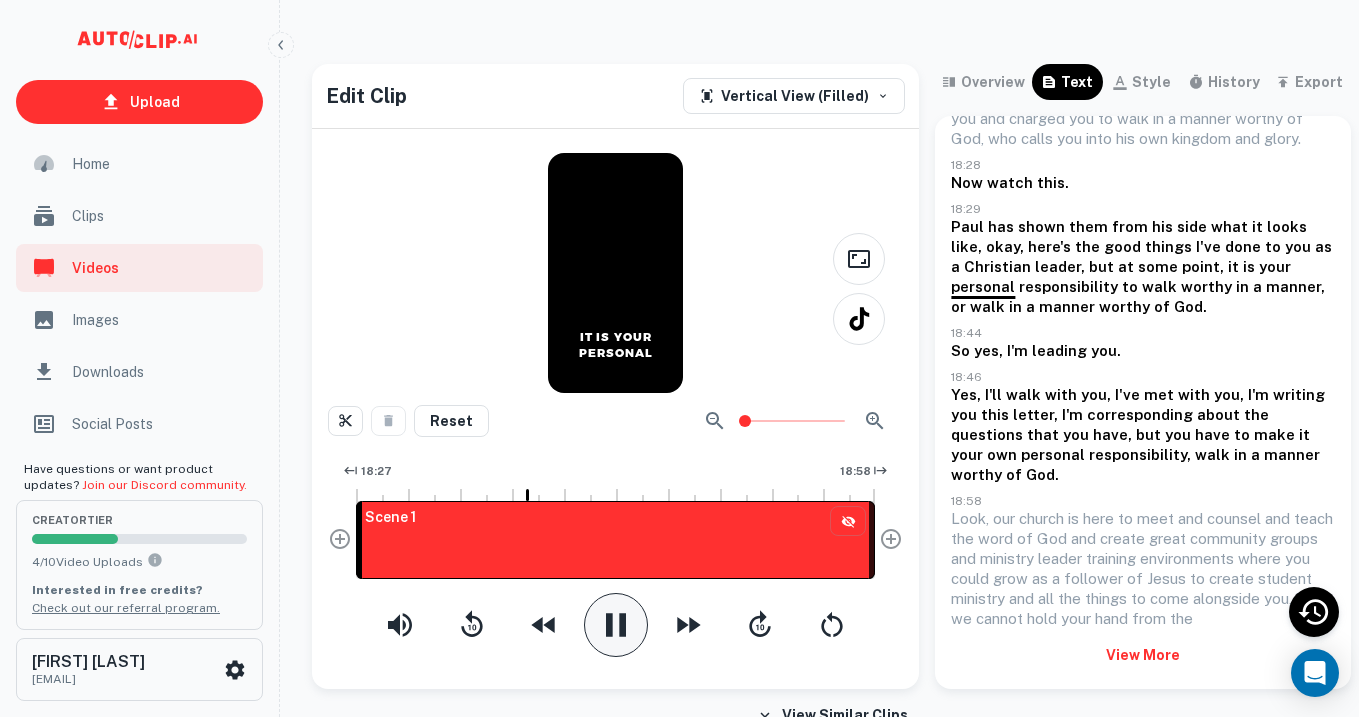 click on "View More" at bounding box center (1143, 655) 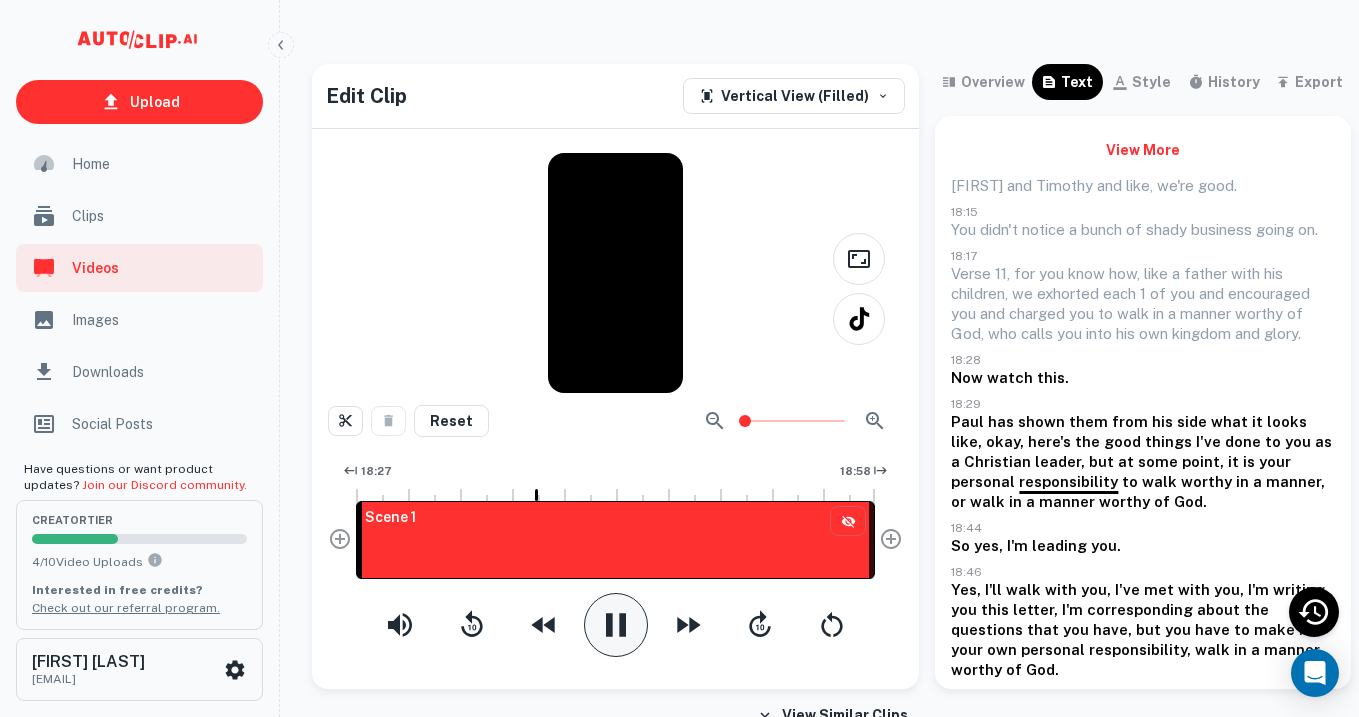 scroll, scrollTop: 559, scrollLeft: 0, axis: vertical 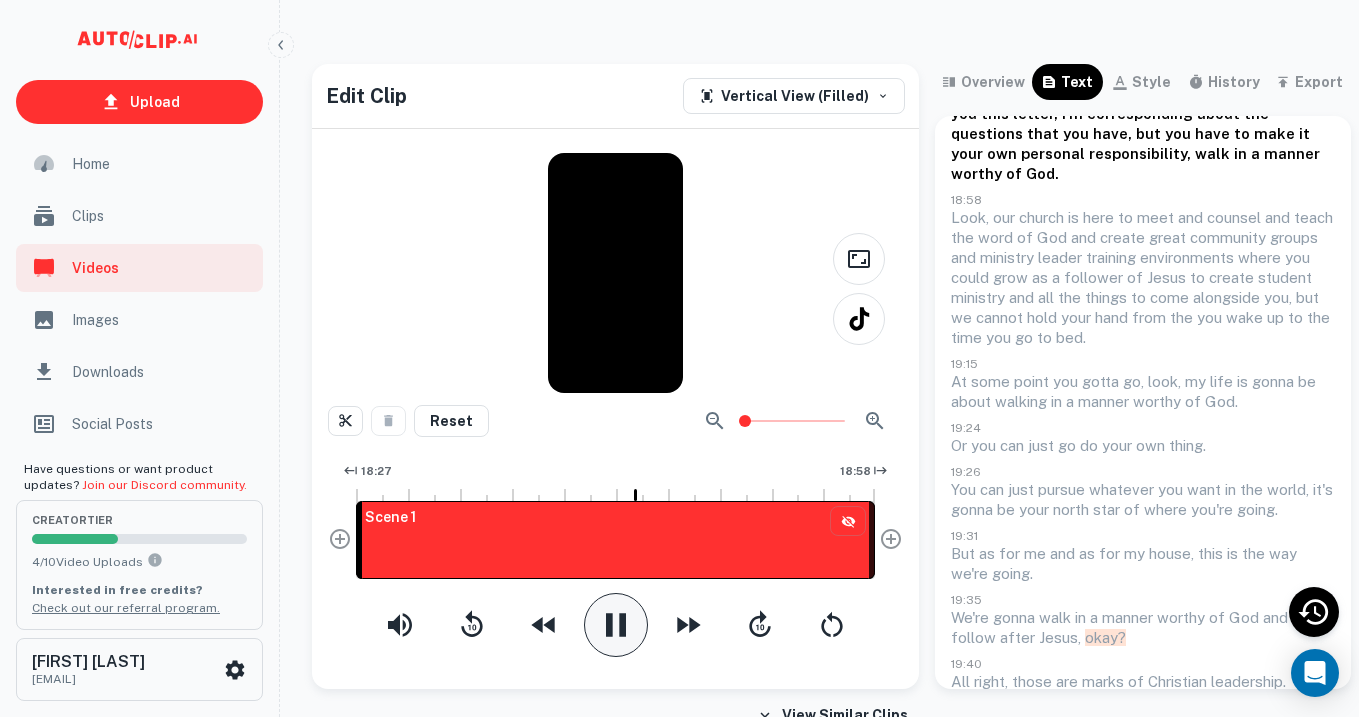 click 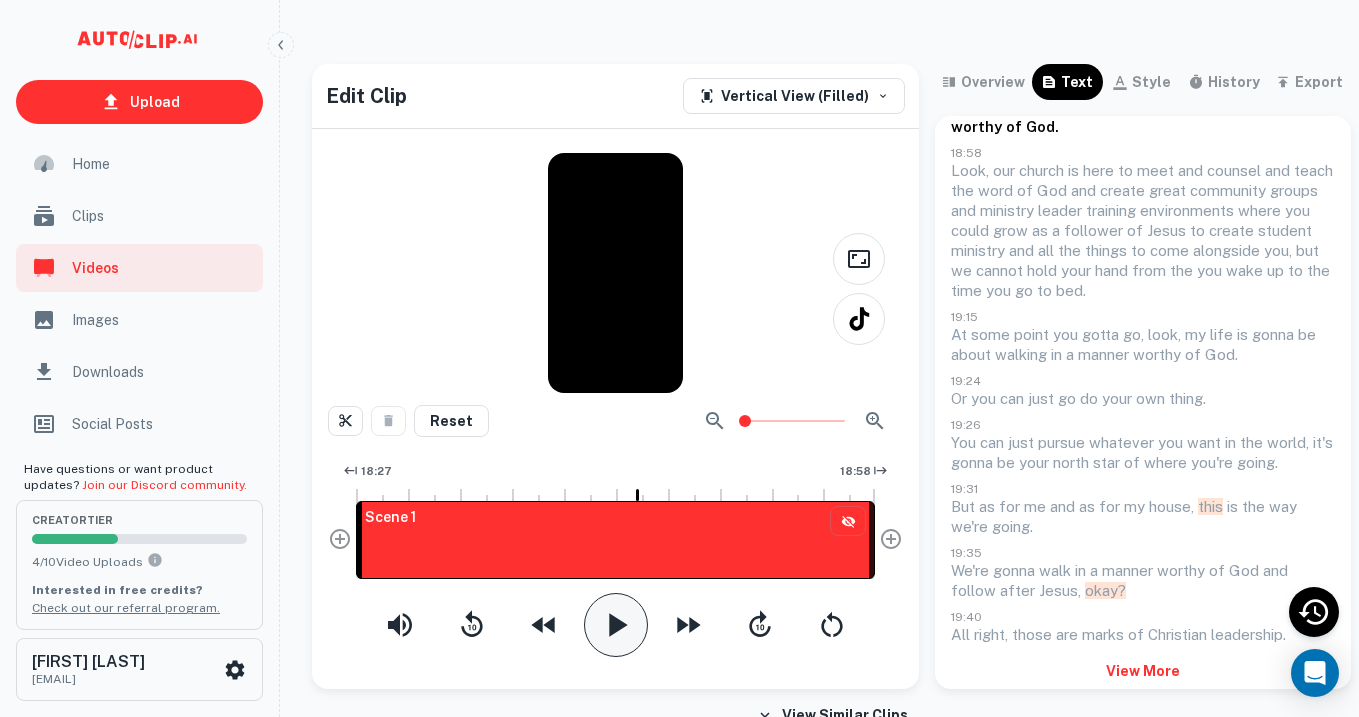 scroll, scrollTop: 559, scrollLeft: 0, axis: vertical 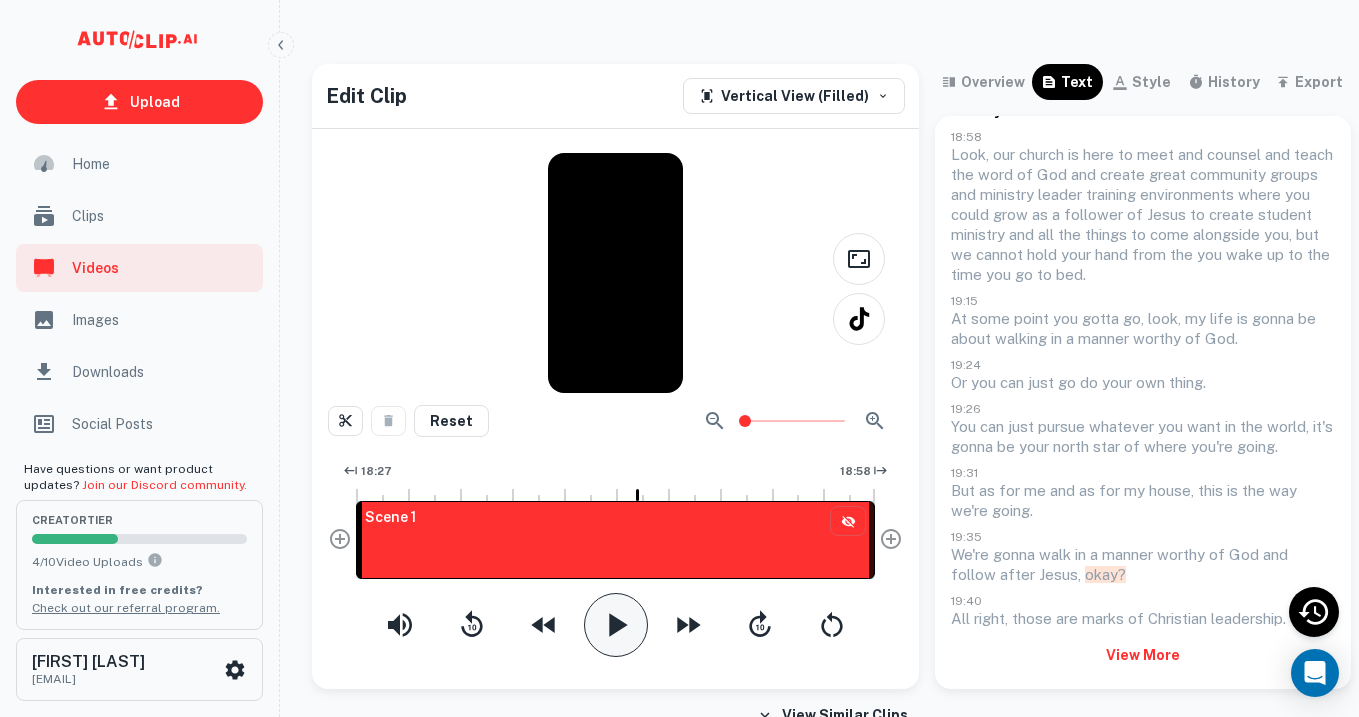 click on "View More" at bounding box center [1143, 655] 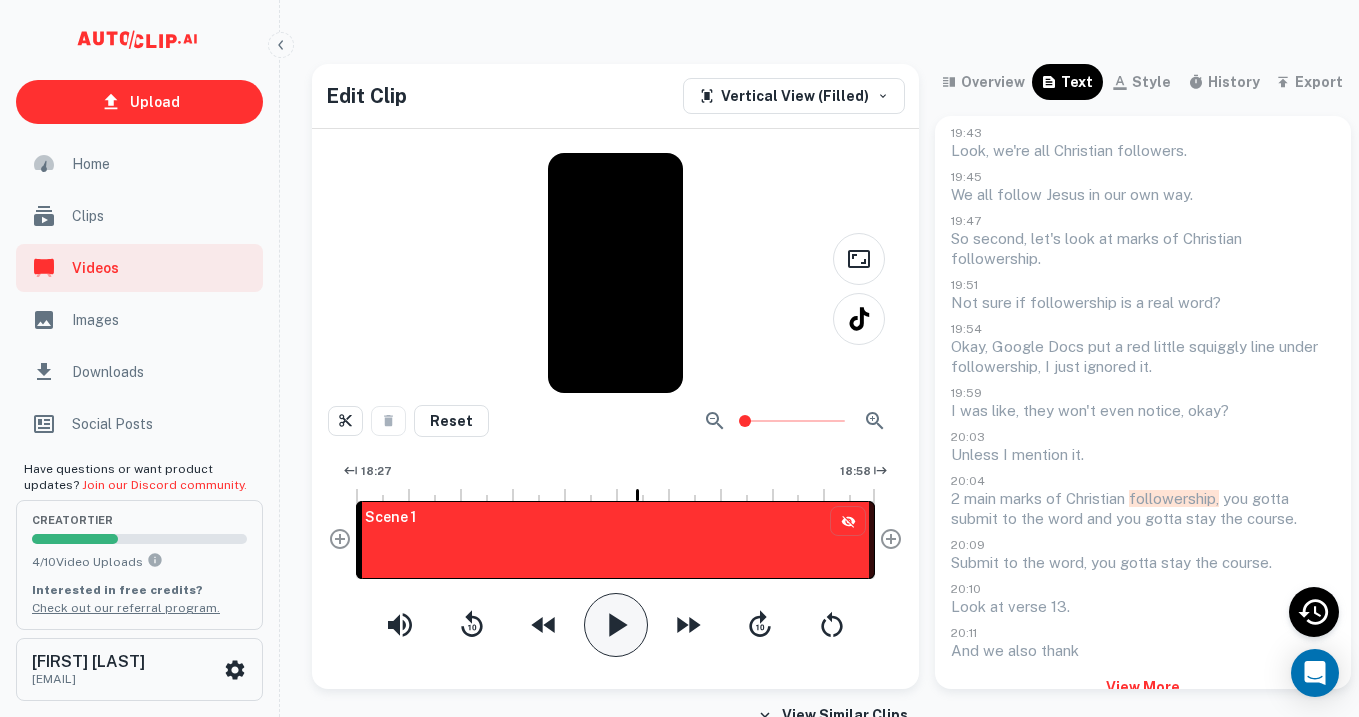 scroll, scrollTop: 1103, scrollLeft: 0, axis: vertical 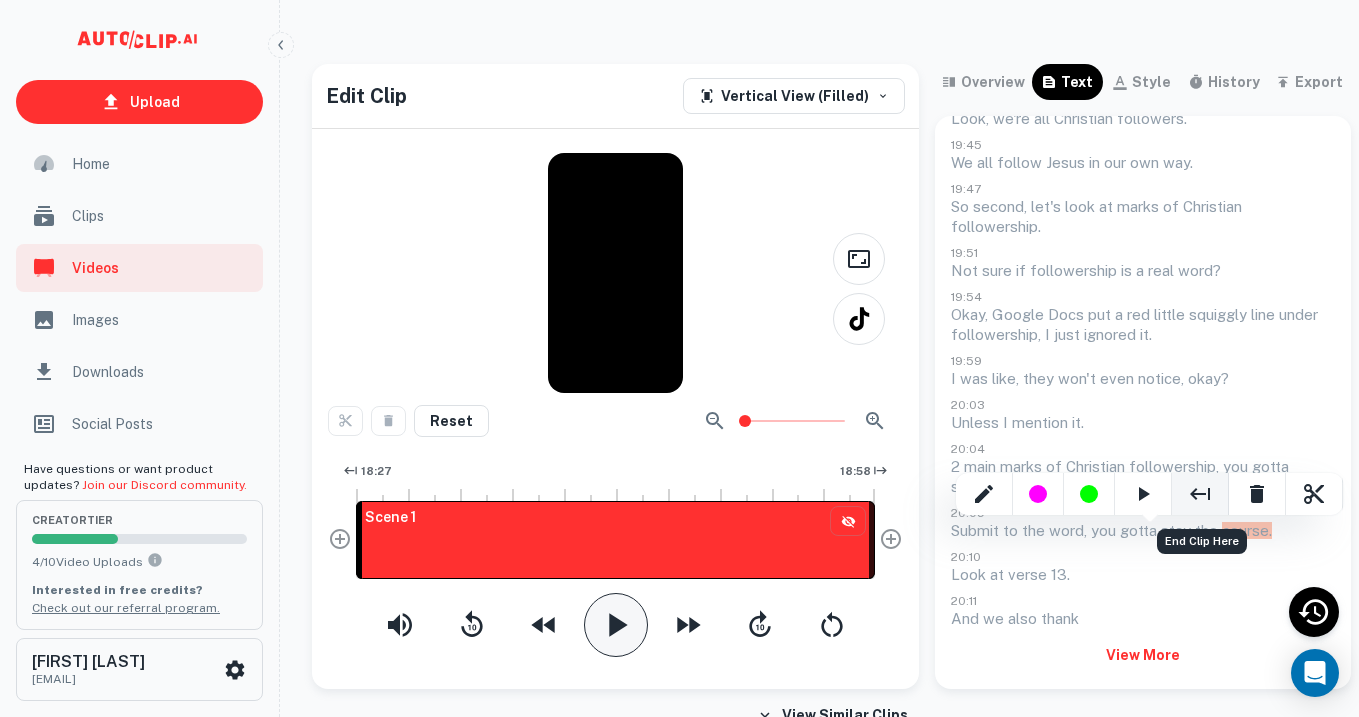 click 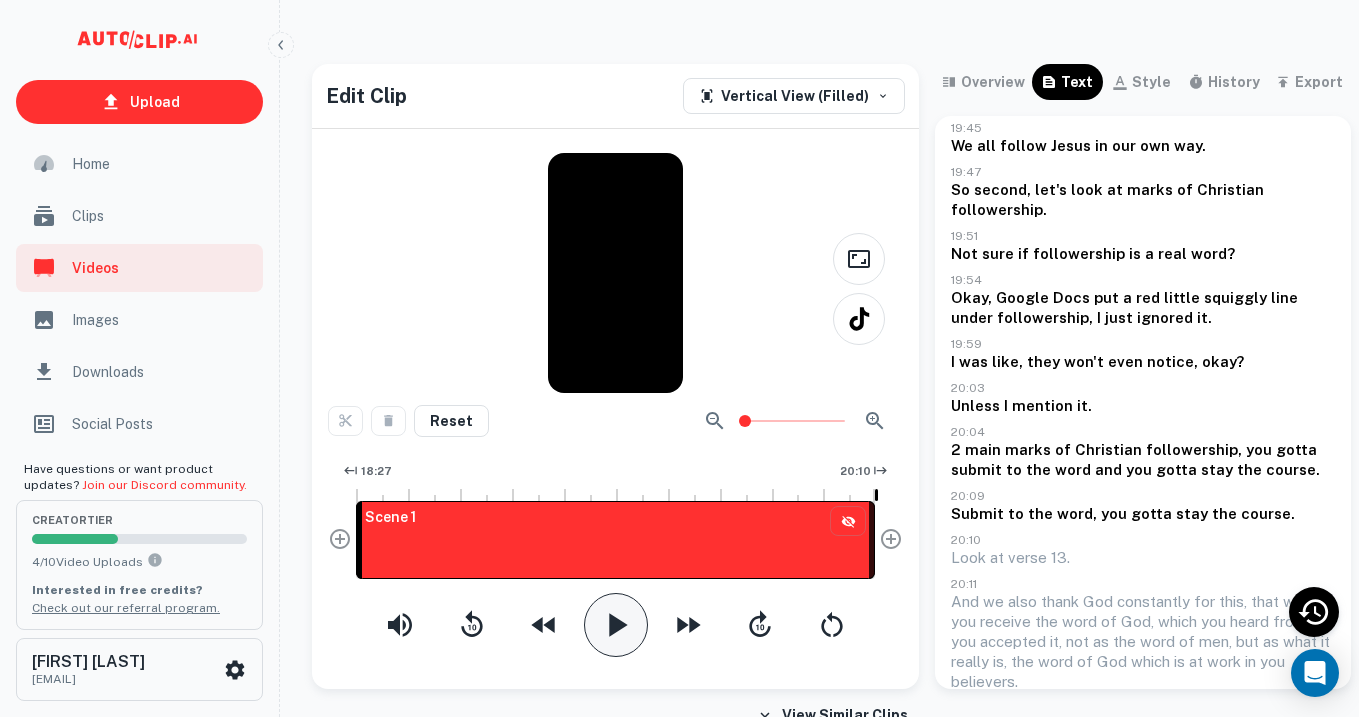 scroll, scrollTop: 1183, scrollLeft: 0, axis: vertical 